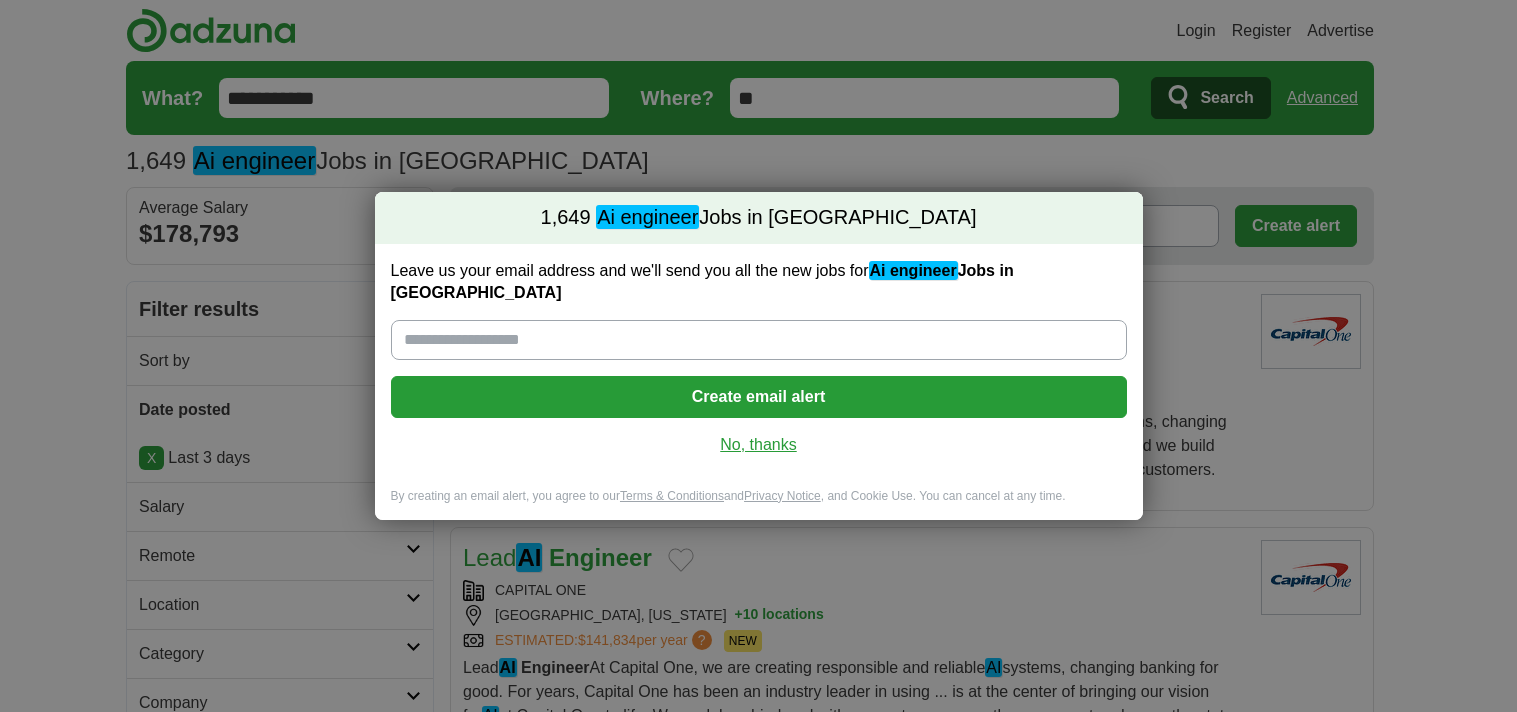 scroll, scrollTop: 0, scrollLeft: 0, axis: both 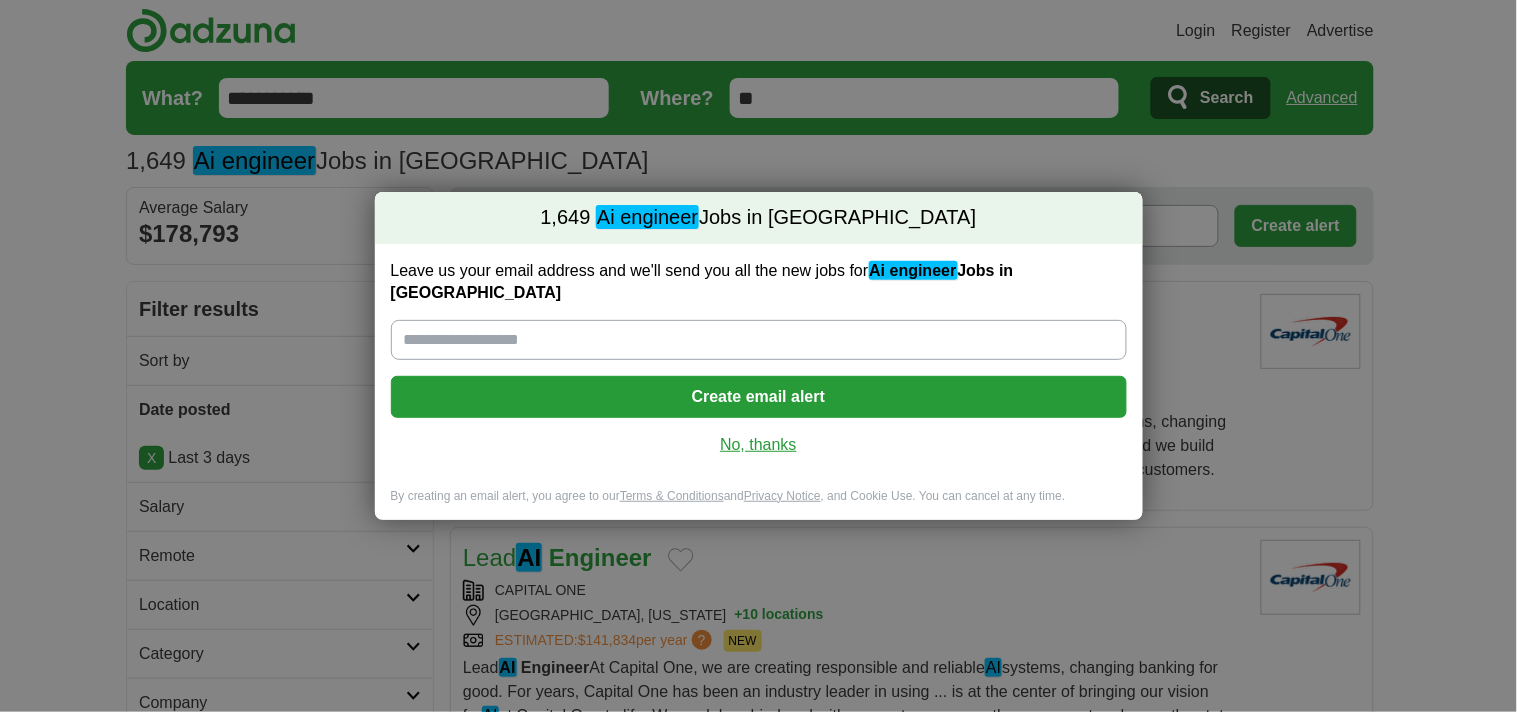 click on "No, thanks" at bounding box center [759, 445] 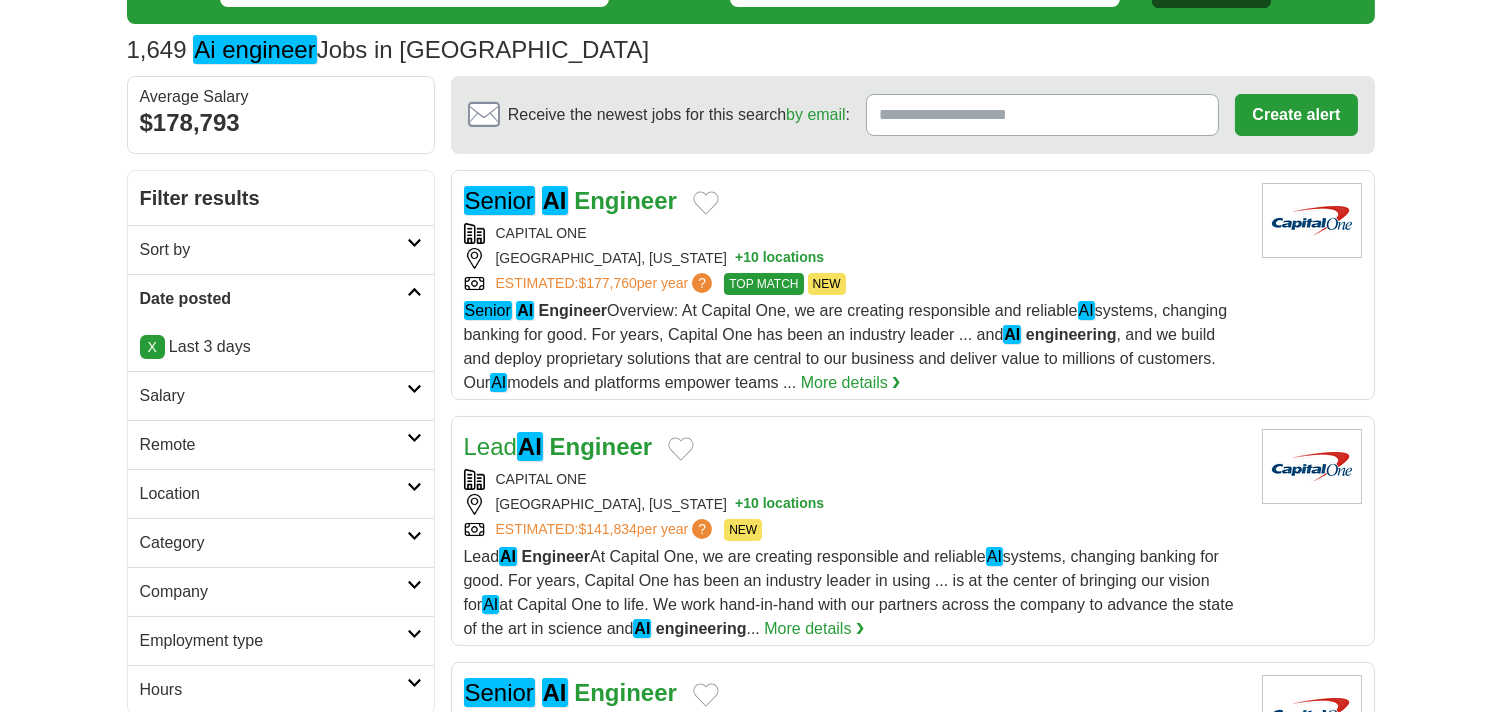 scroll, scrollTop: 222, scrollLeft: 0, axis: vertical 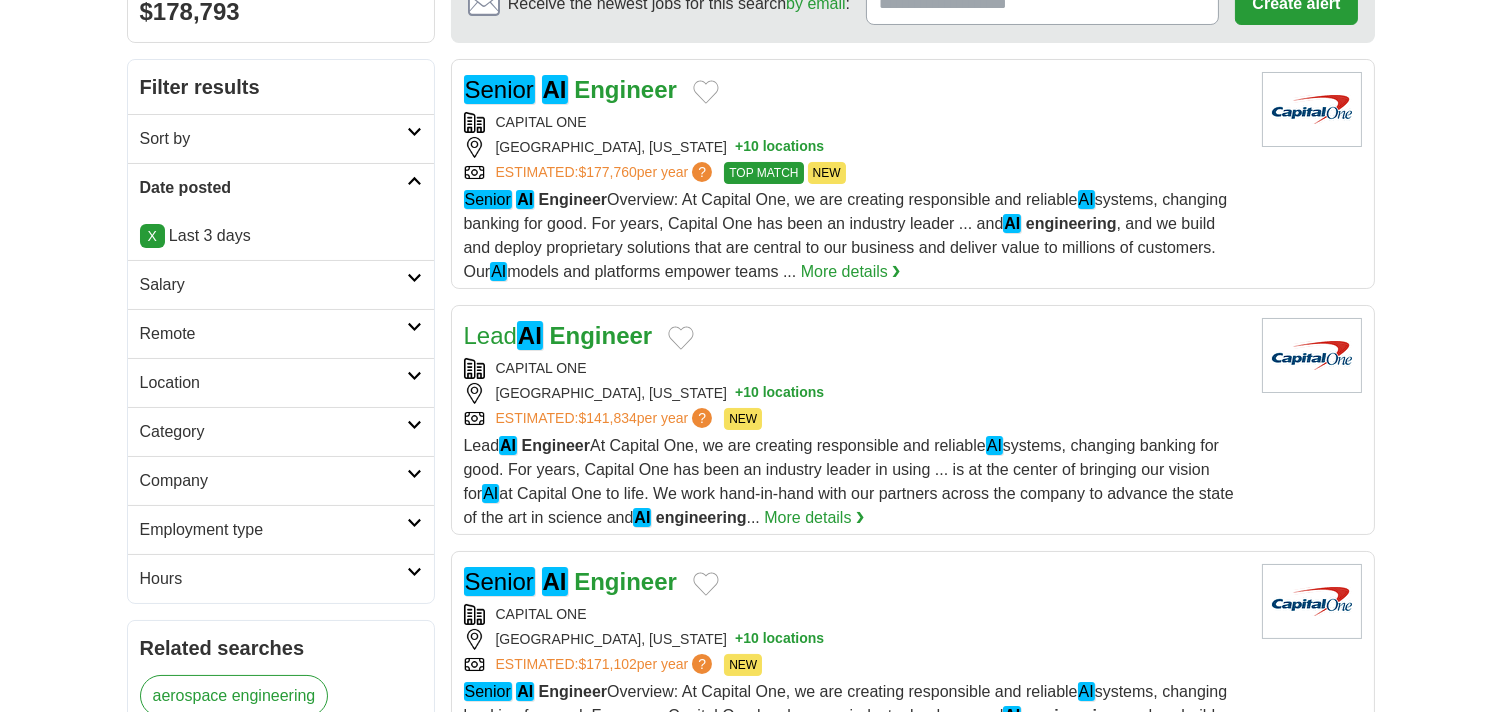click on "Remote" at bounding box center (273, 334) 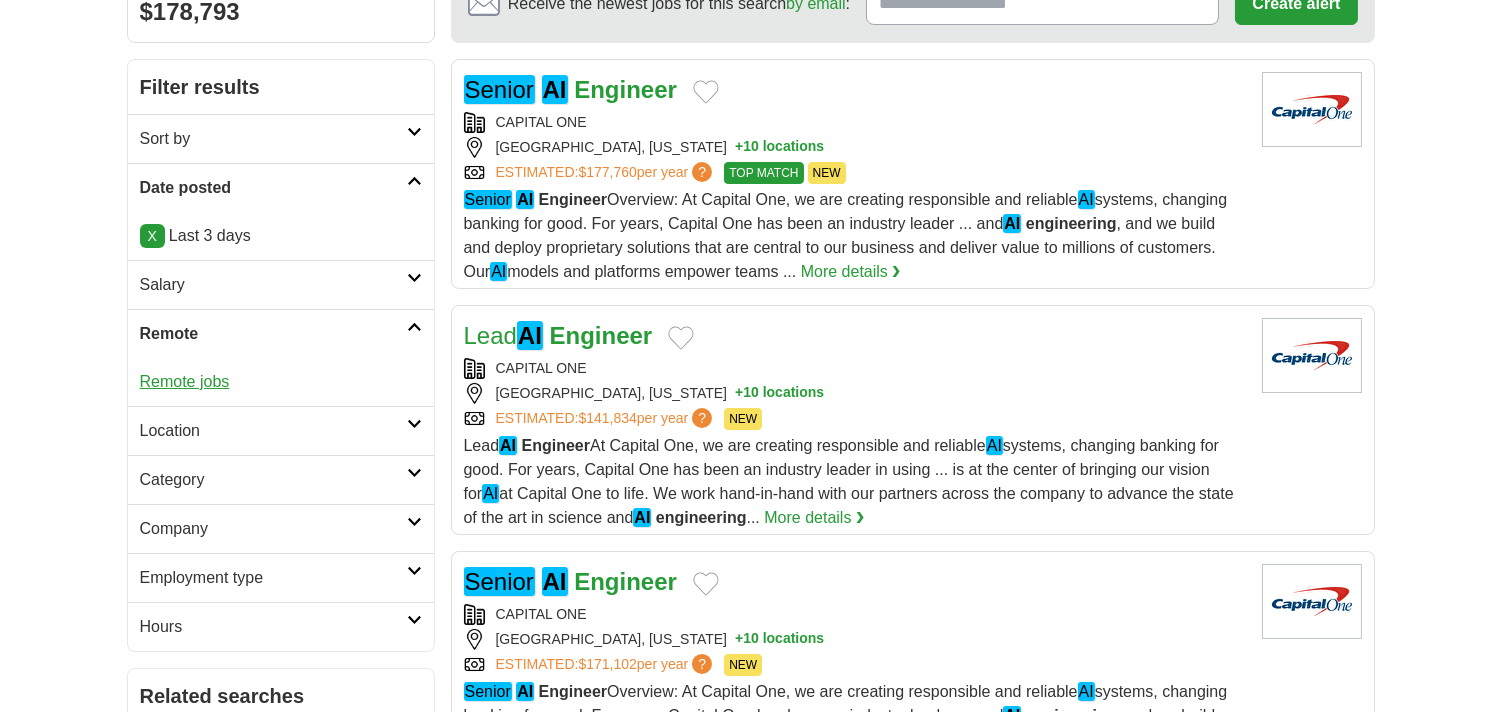 click on "Remote jobs" at bounding box center (185, 381) 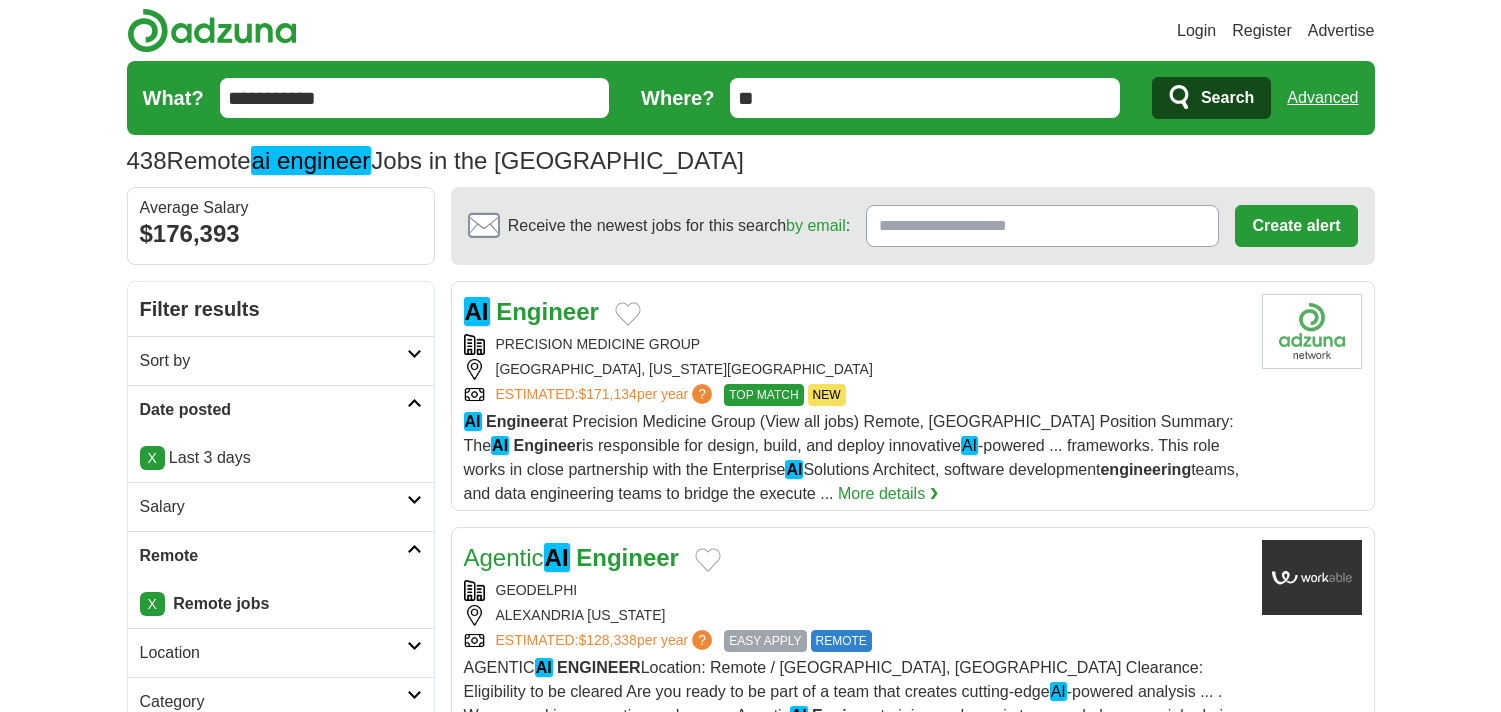 scroll, scrollTop: 0, scrollLeft: 0, axis: both 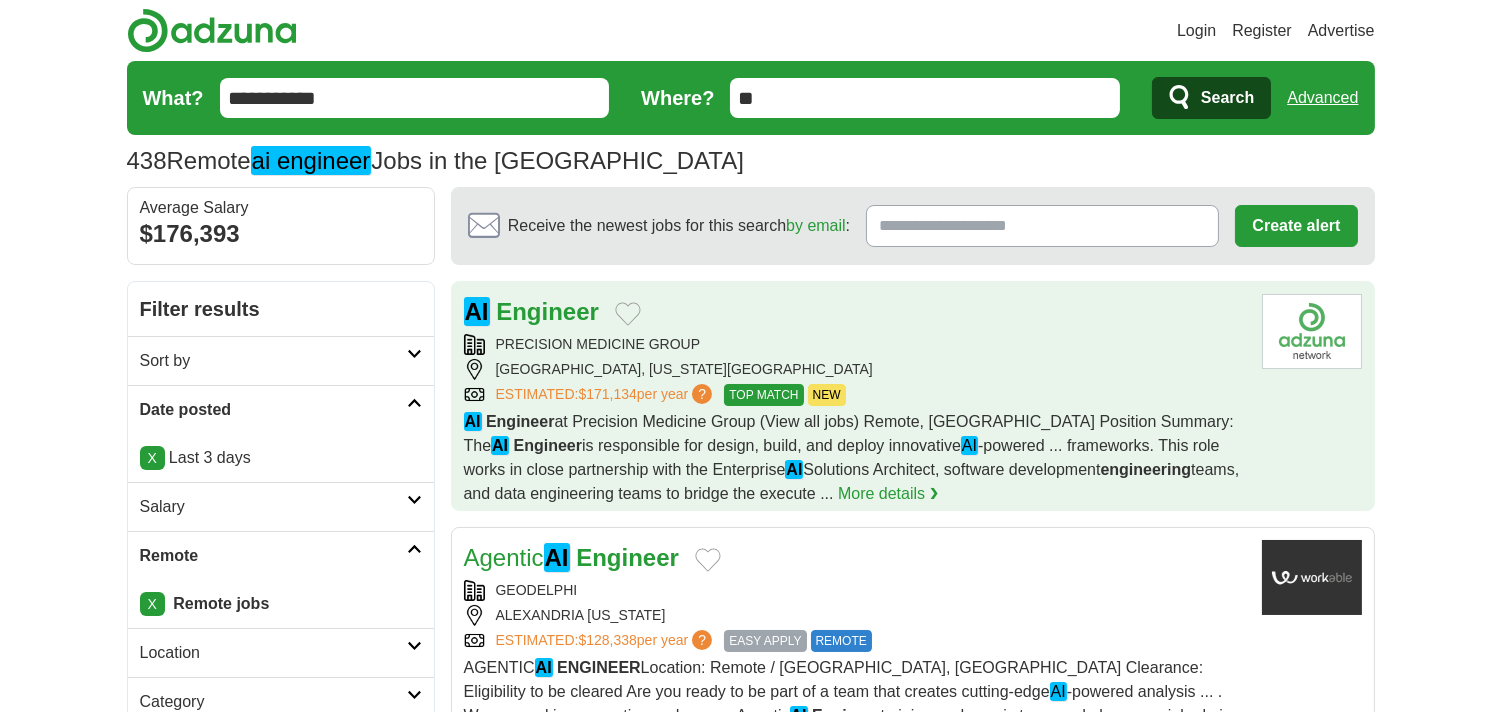 click on "AI   Engineer" at bounding box center [855, 312] 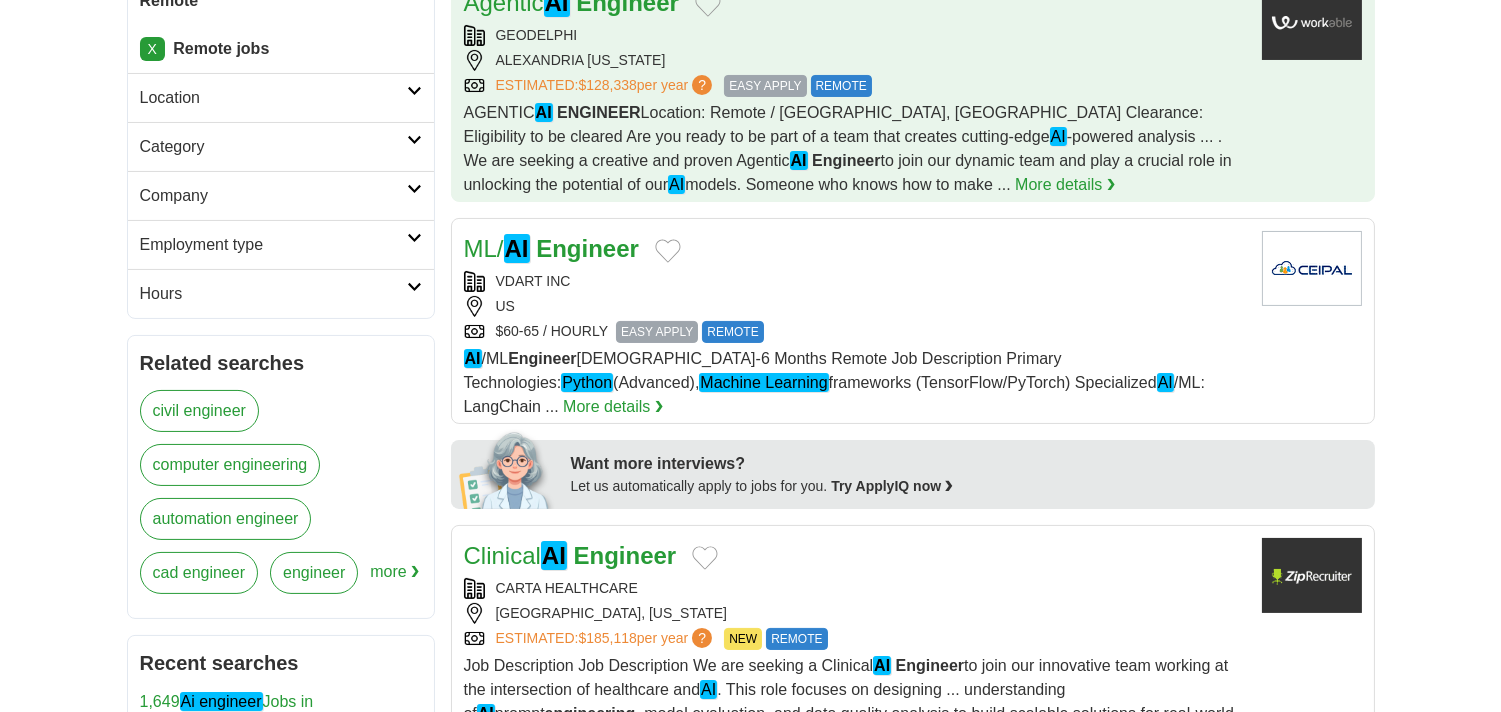 scroll, scrollTop: 666, scrollLeft: 0, axis: vertical 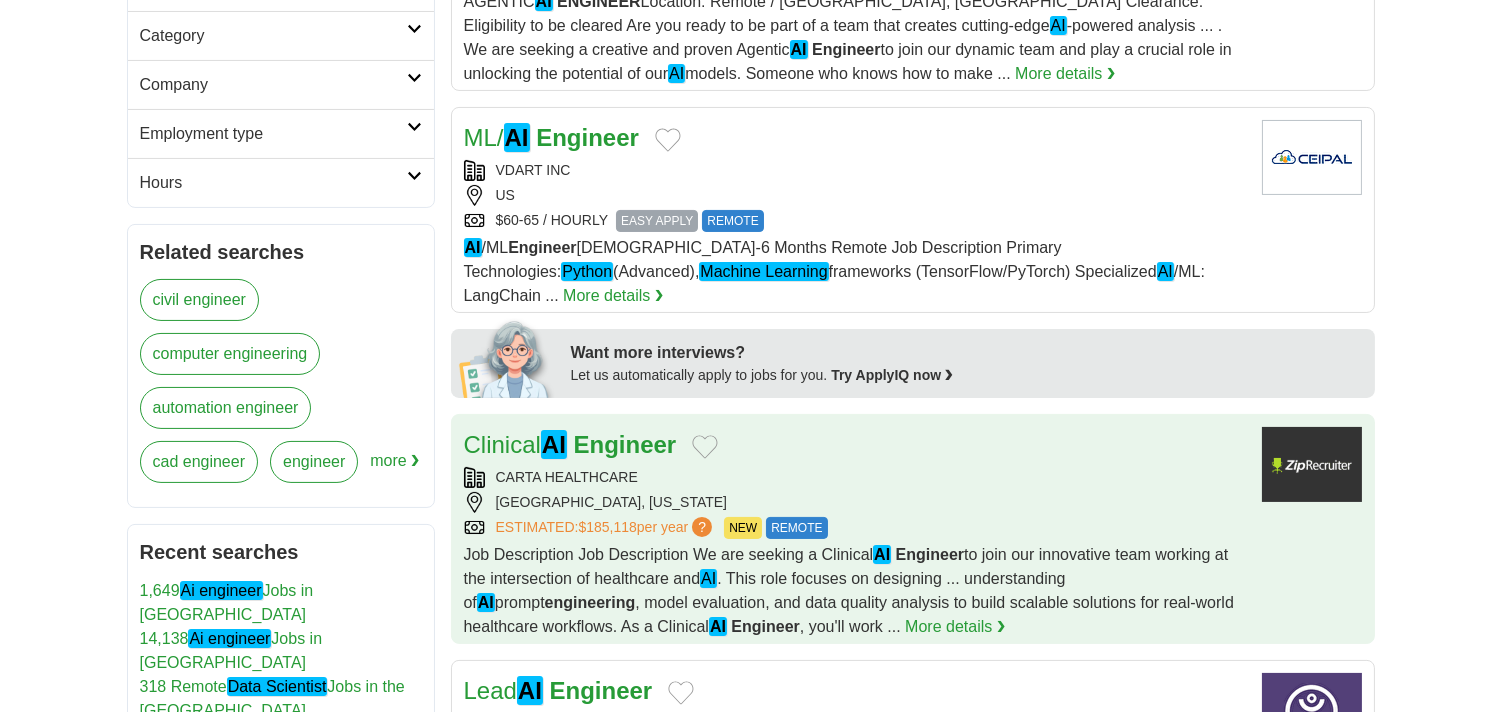 click on "Clinical  AI   Engineer" at bounding box center [855, 445] 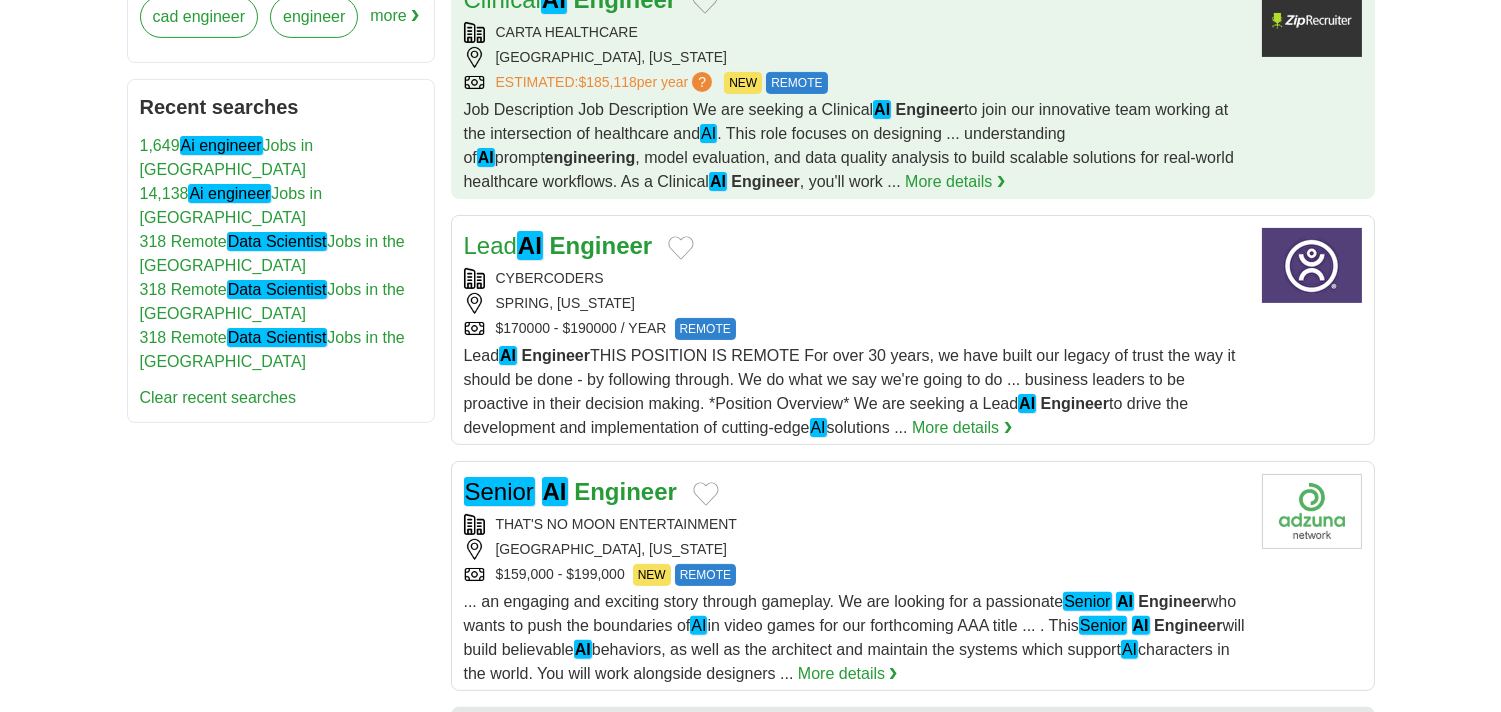 scroll, scrollTop: 1222, scrollLeft: 0, axis: vertical 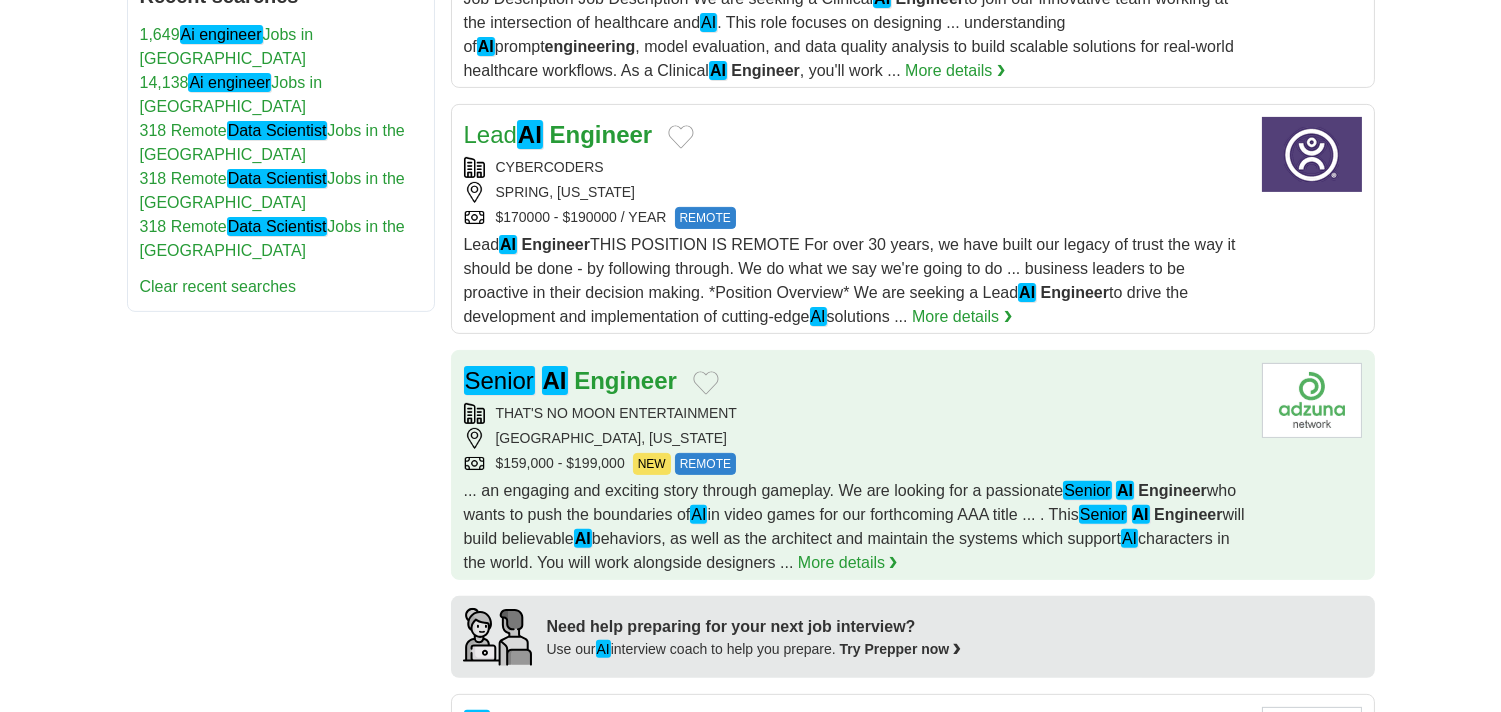 click on "Senior   AI   Engineer
THAT'S NO MOON ENTERTAINMENT
LOS ANGELES, CALIFORNIA
$159,000 - $199,000
NEW REMOTE
NEW REMOTE
...  an engaging and exciting story through gameplay. We are looking for a passionate  Senior   AI   Engineer  who wants to push the boundaries of  AI  in video games for our forthcoming AAA title ... . This  Senior   AI   Engineer  will build believable  AI  behaviors, as well as the architect and maintain the systems which support  AI" at bounding box center (855, 469) 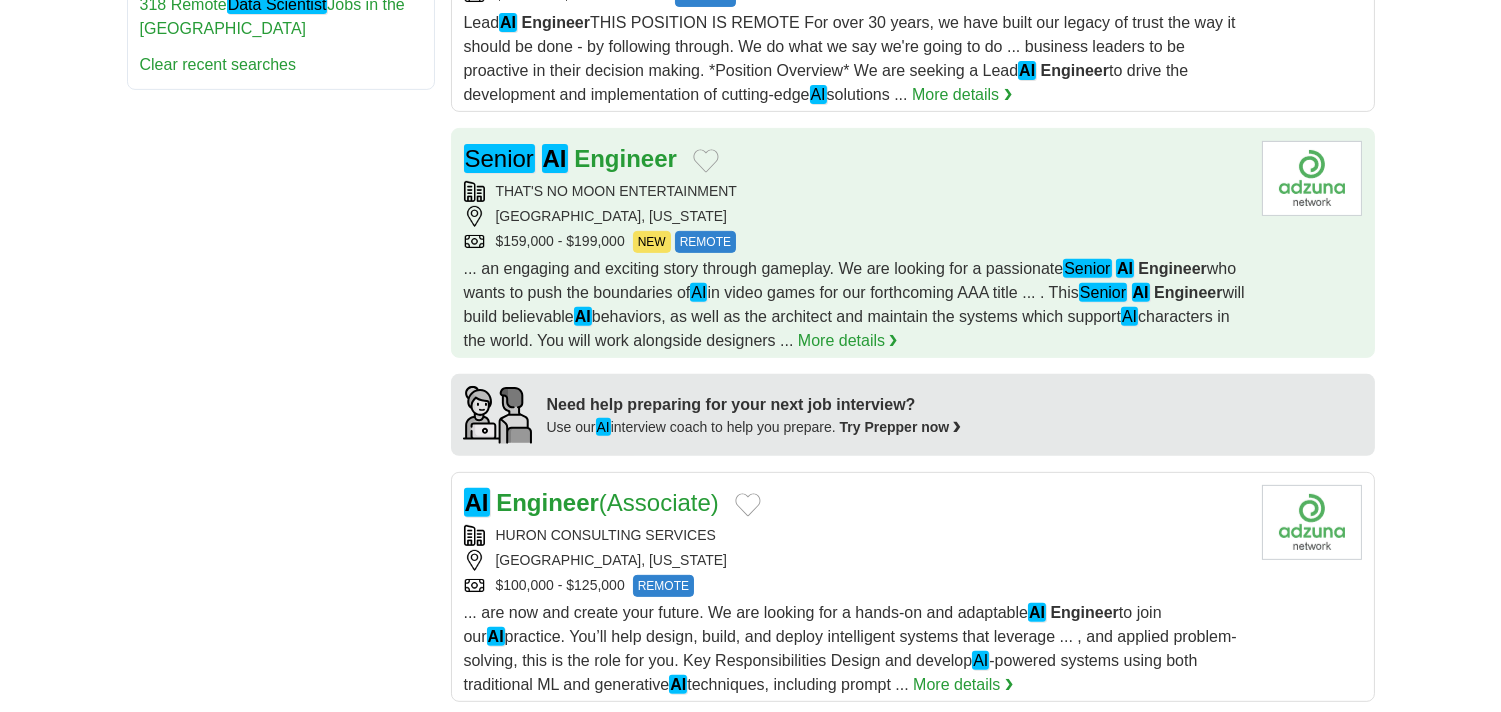 scroll, scrollTop: 1555, scrollLeft: 0, axis: vertical 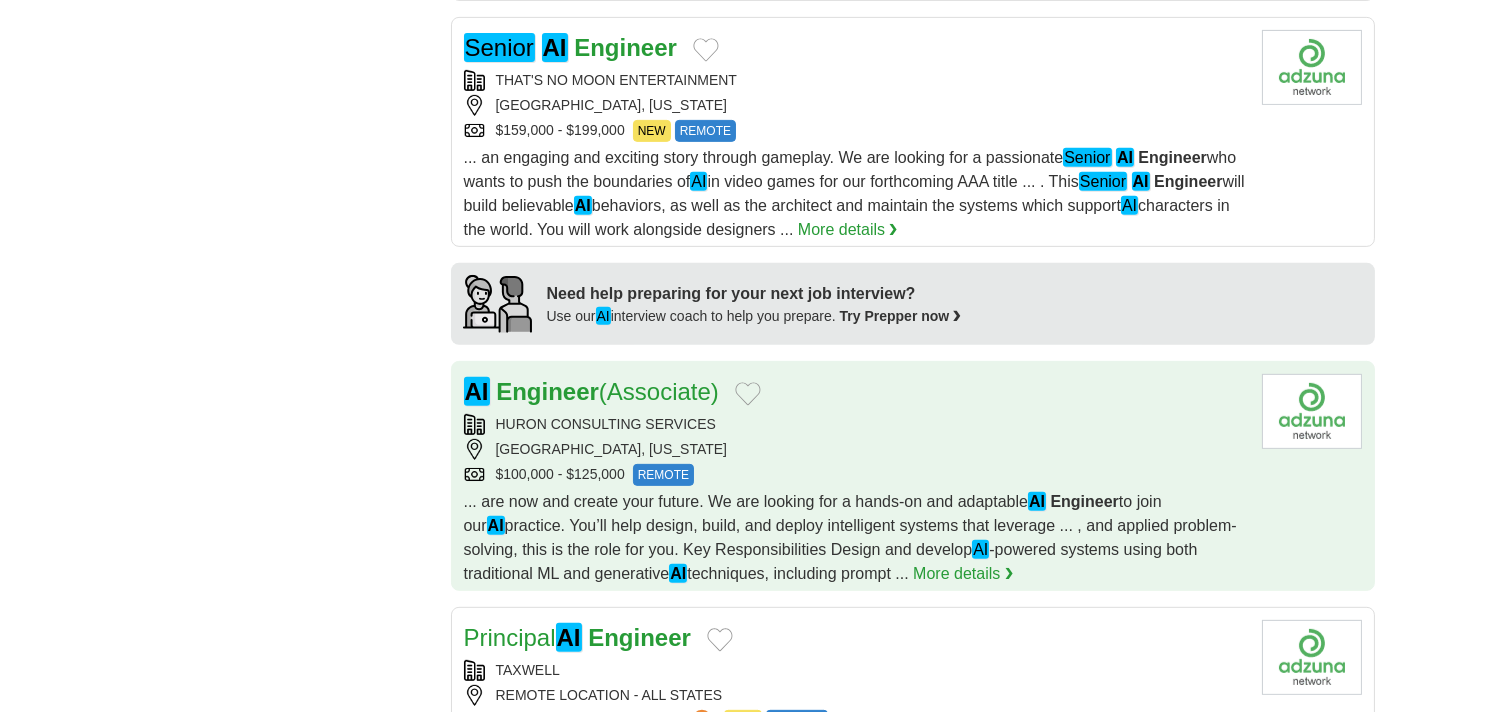 click on "HURON CONSULTING SERVICES" at bounding box center [855, 424] 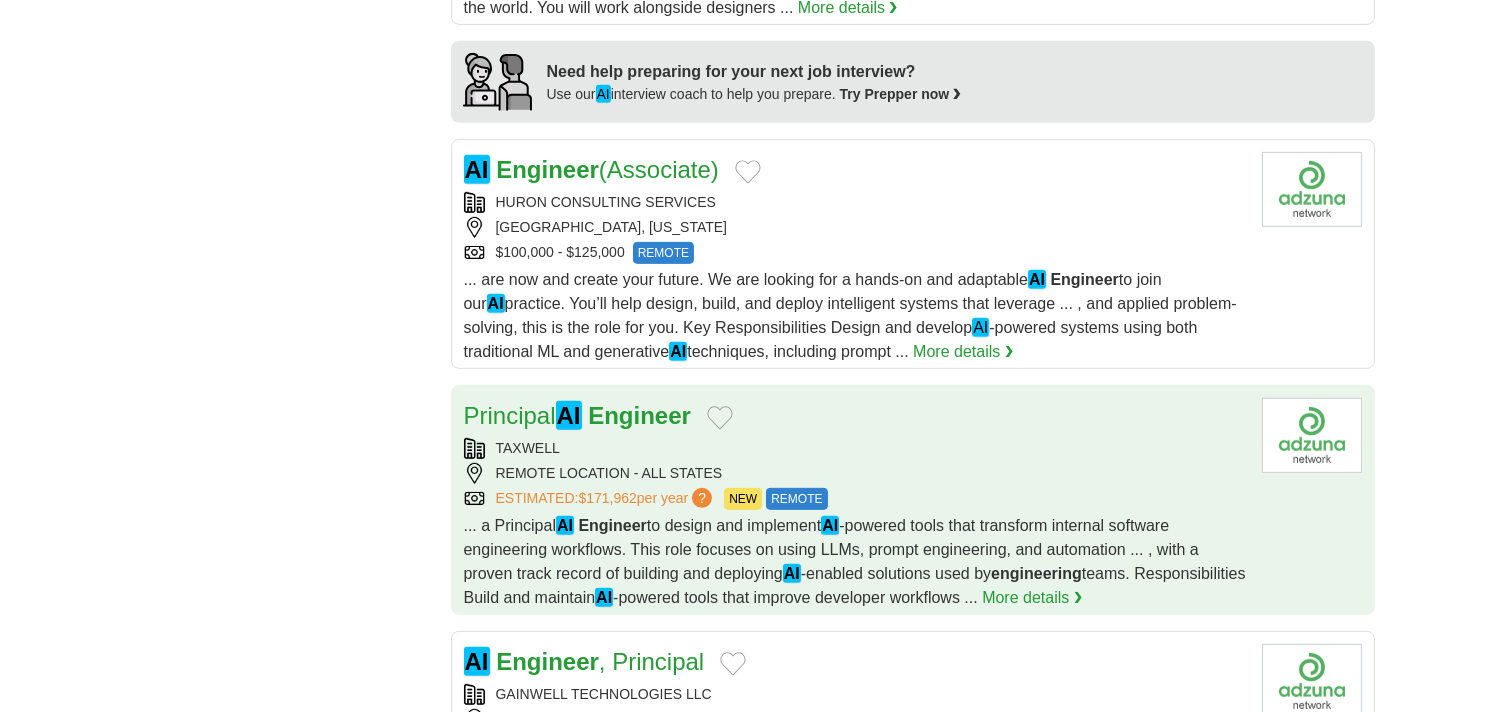 scroll, scrollTop: 1888, scrollLeft: 0, axis: vertical 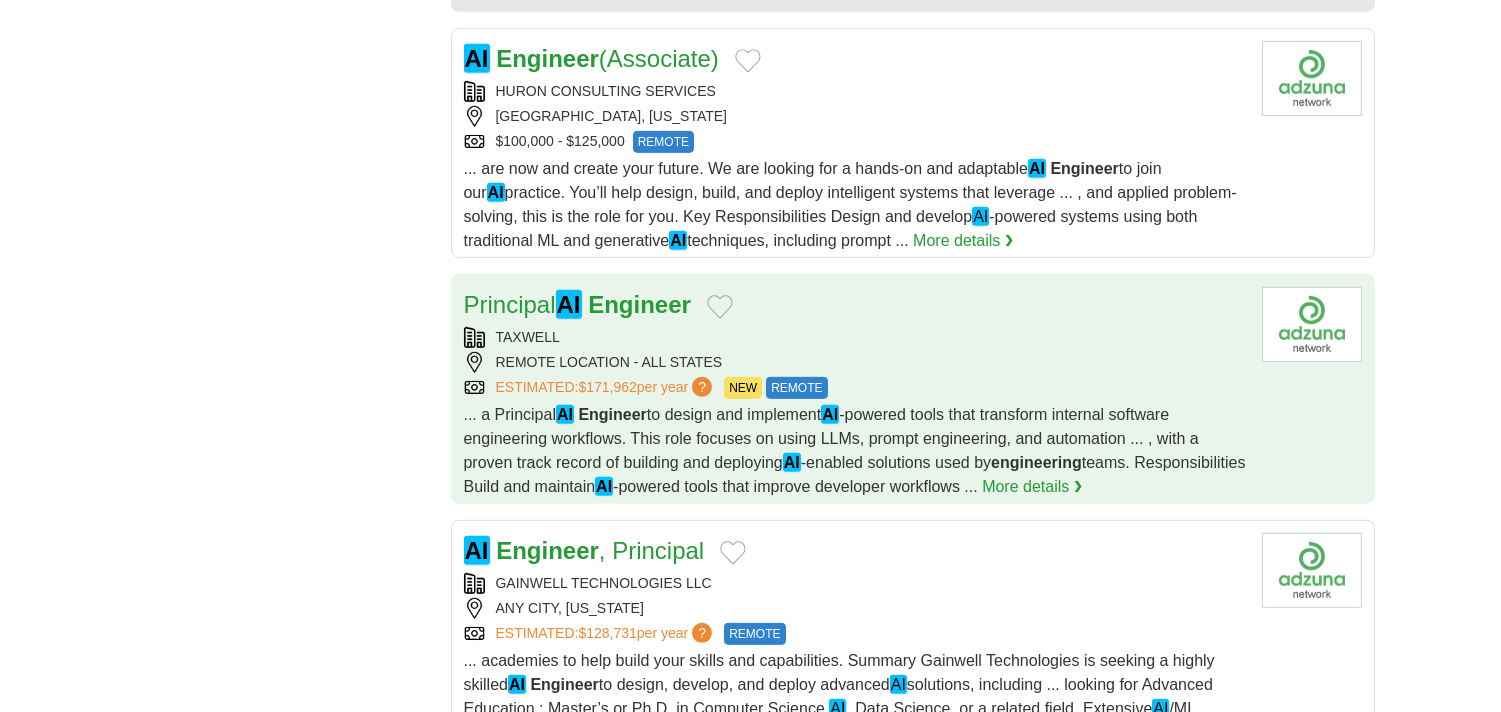 click on "Principal  AI   Engineer" at bounding box center (855, 305) 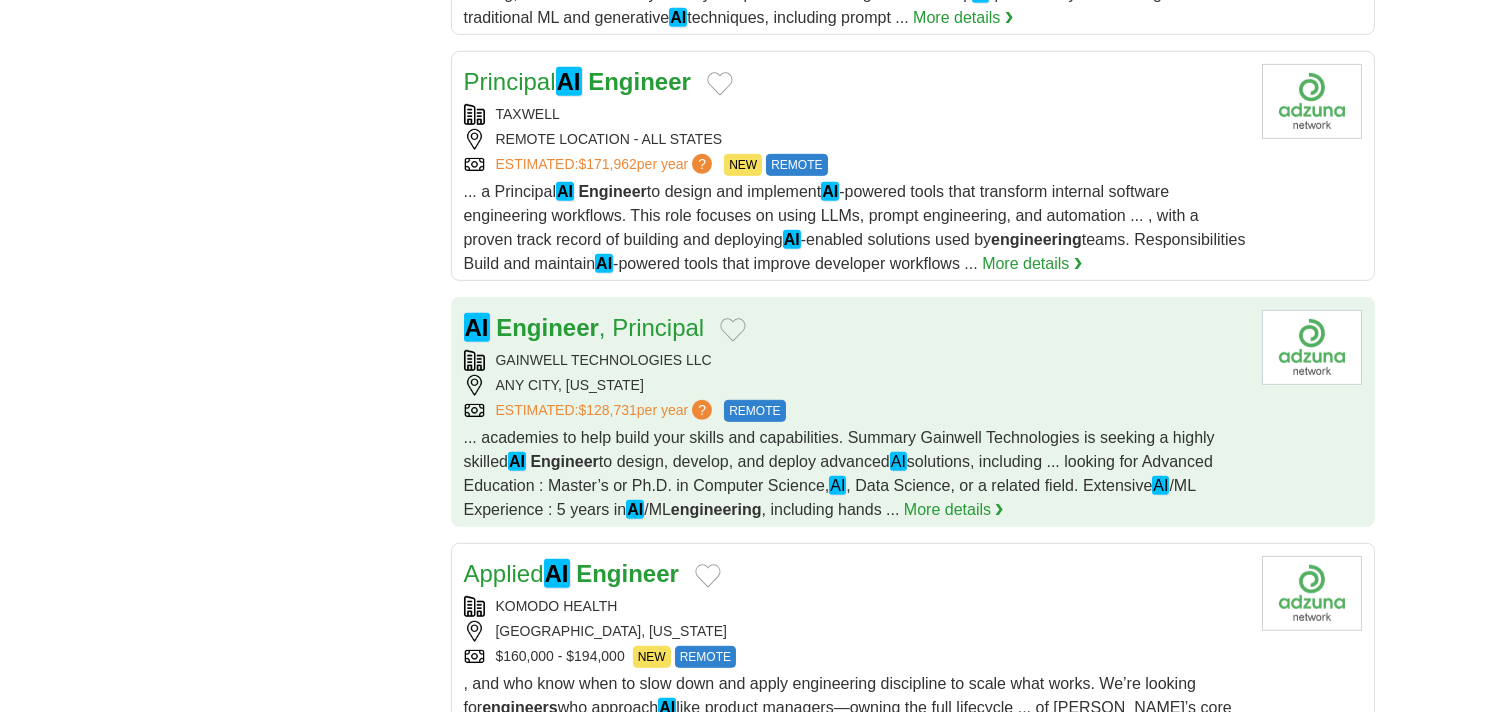 click on "GAINWELL TECHNOLOGIES LLC" at bounding box center [855, 360] 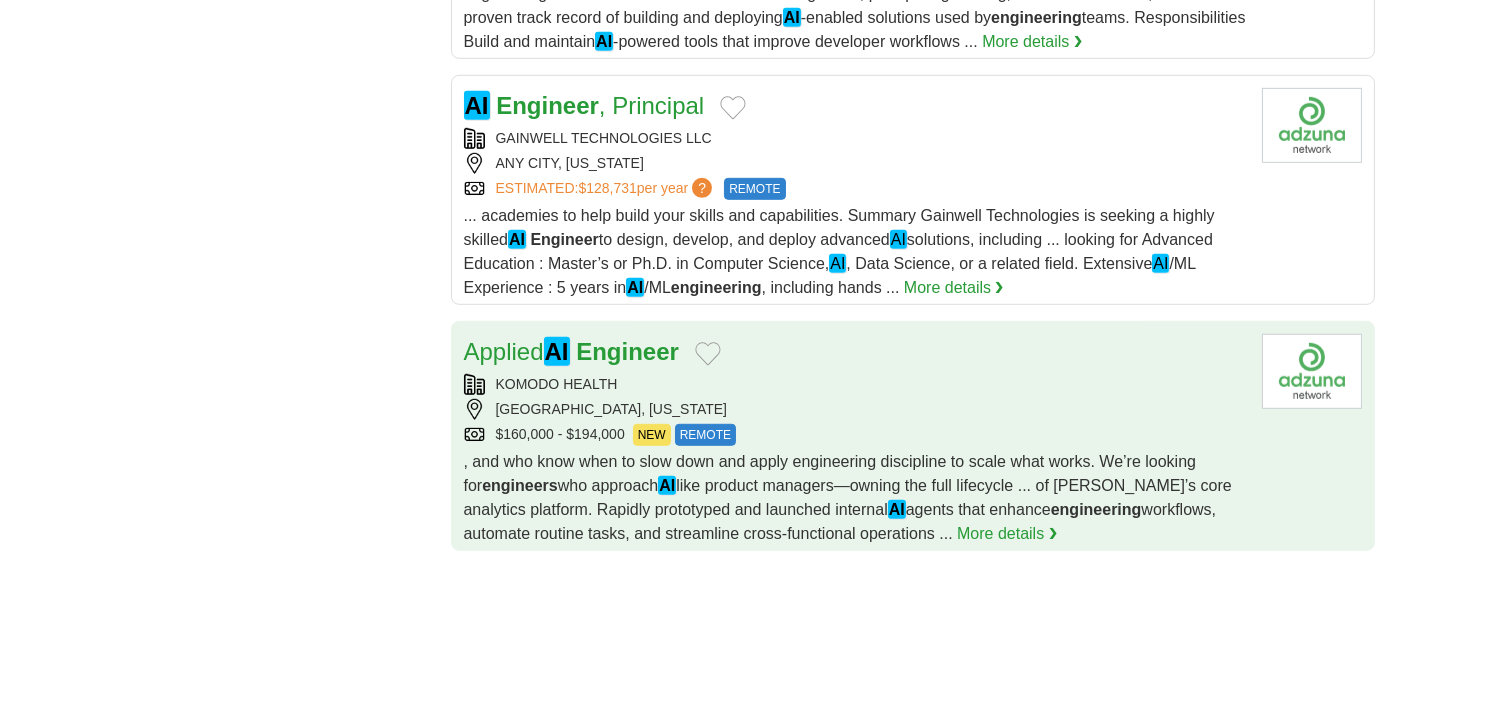 click on "Applied  AI   Engineer" at bounding box center (855, 352) 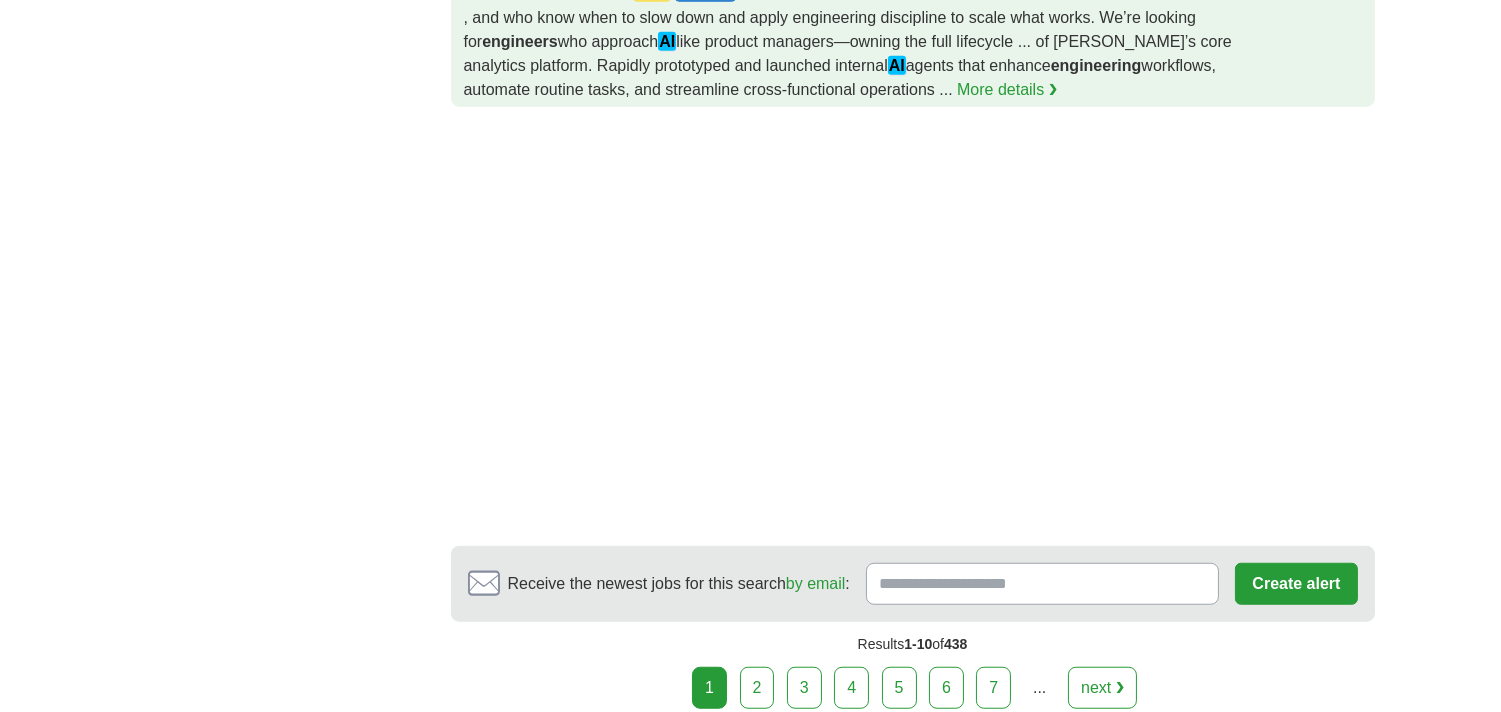 scroll, scrollTop: 2888, scrollLeft: 0, axis: vertical 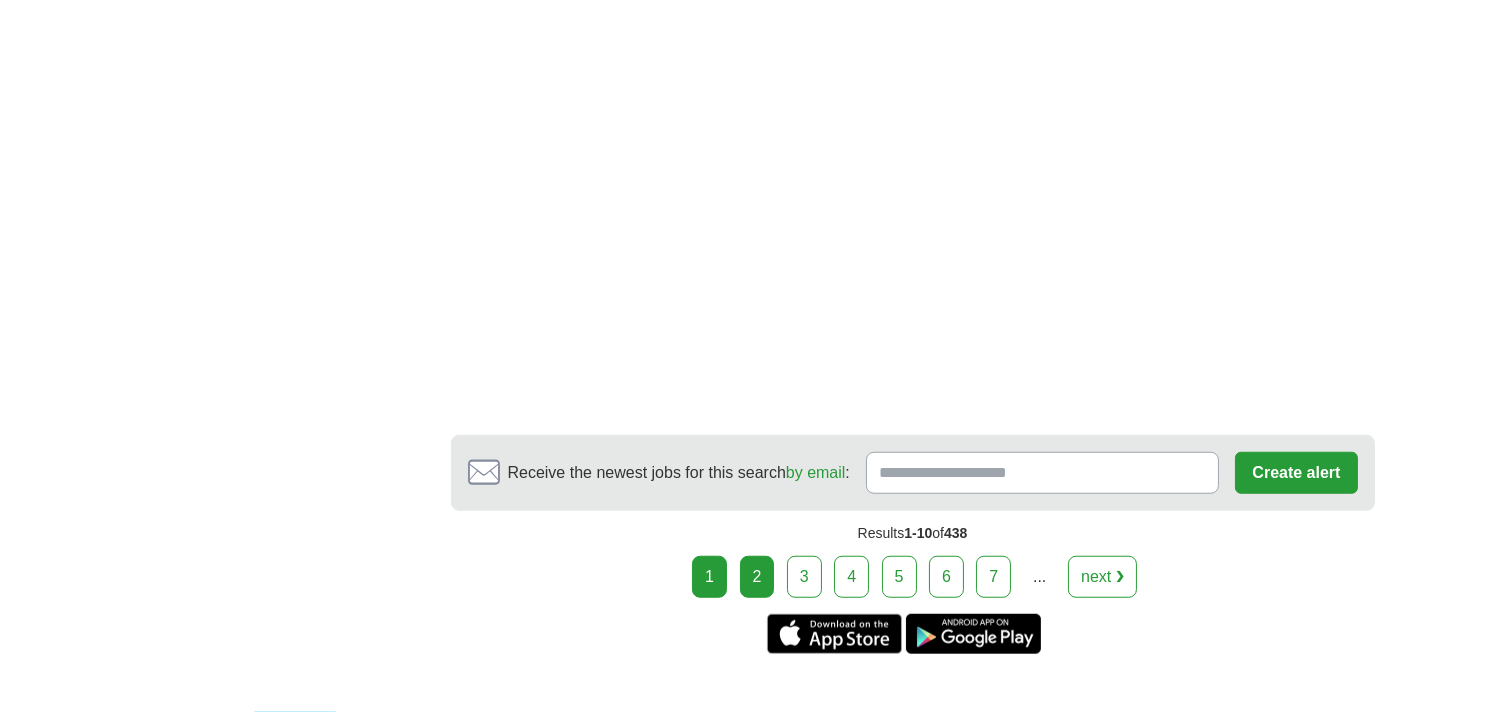 click on "2" at bounding box center (757, 577) 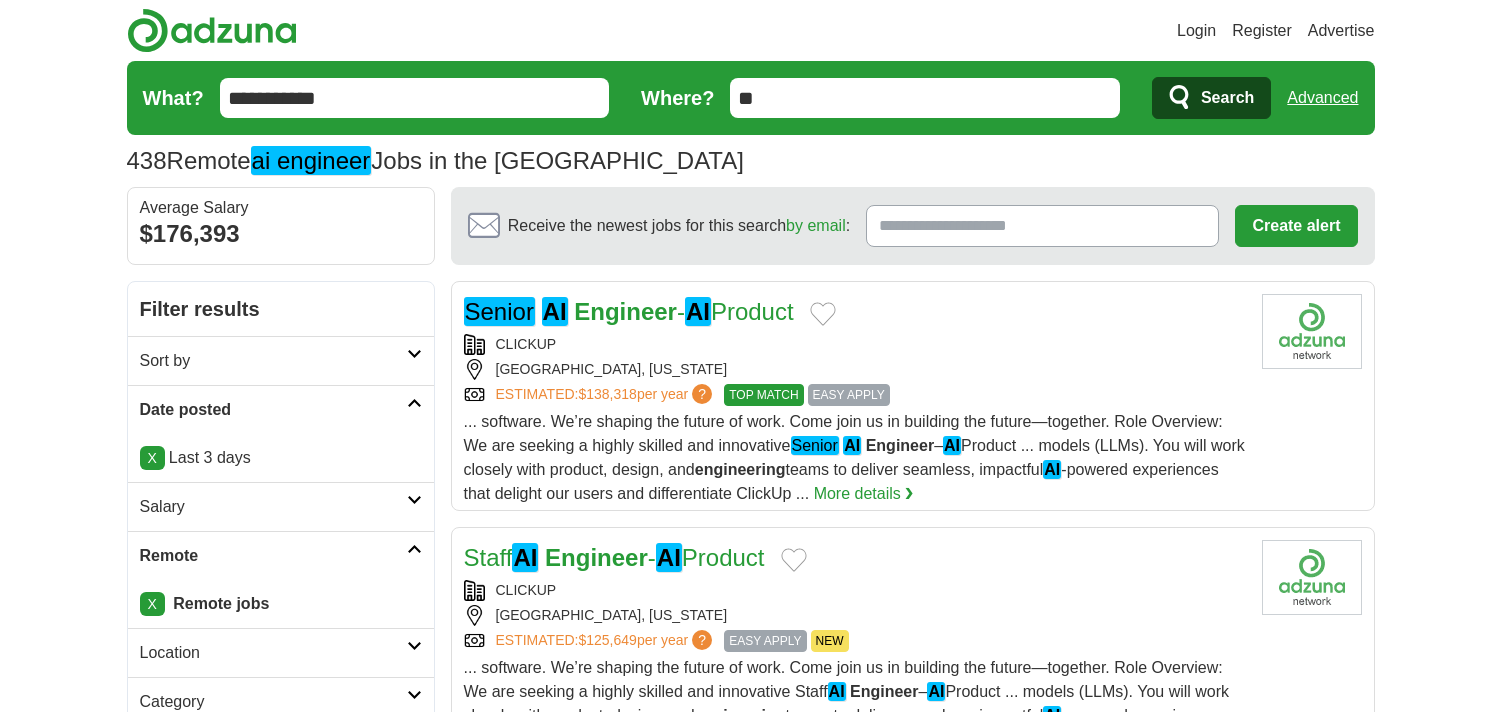 scroll, scrollTop: 0, scrollLeft: 0, axis: both 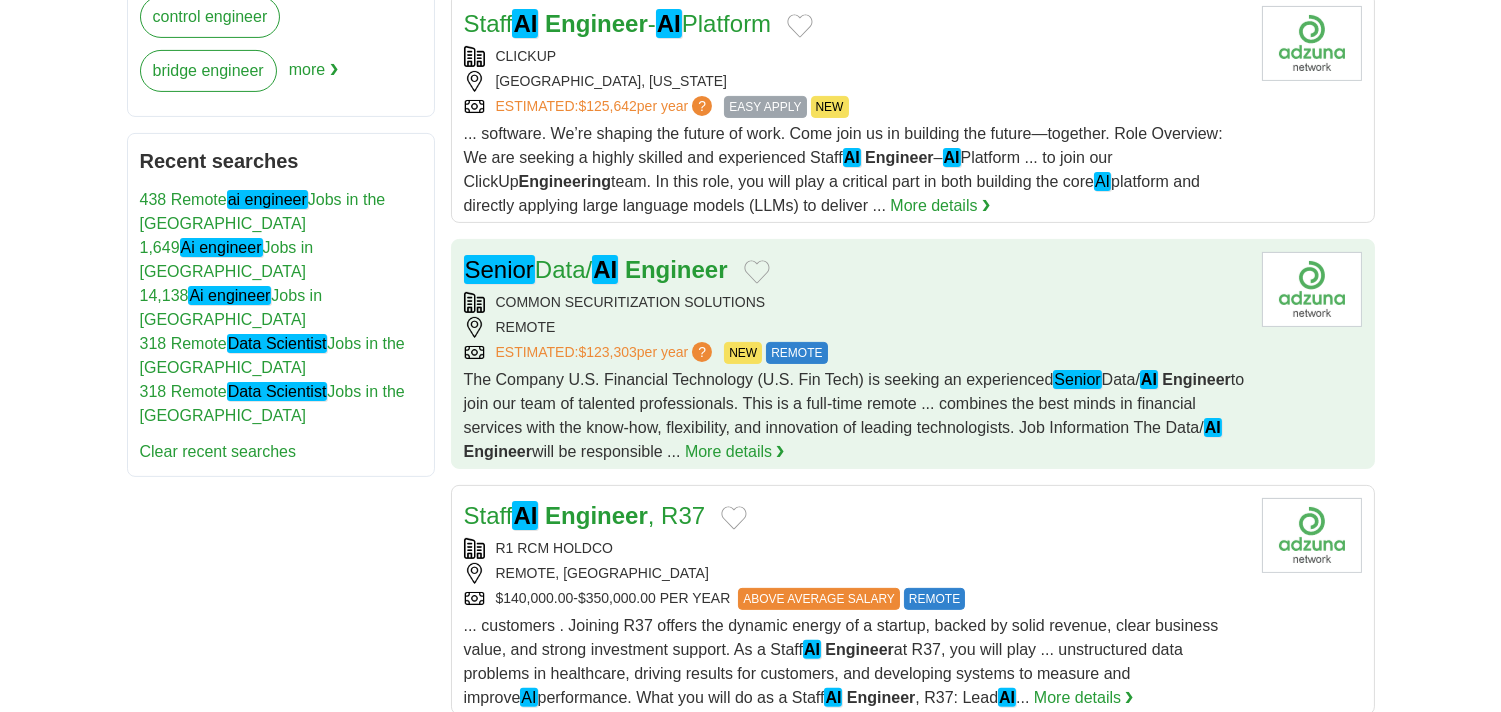 click on "Senior  Data/ AI   Engineer
COMMON SECURITIZATION SOLUTIONS
REMOTE
ESTIMATED:
$123,303
per year
?
NEW REMOTE
NEW REMOTE
The Company U.S. Financial Technology (U.S. Fin Tech) is seeking an experienced  Senior  Data/ AI   Engineer AI   Engineer" at bounding box center [855, 358] 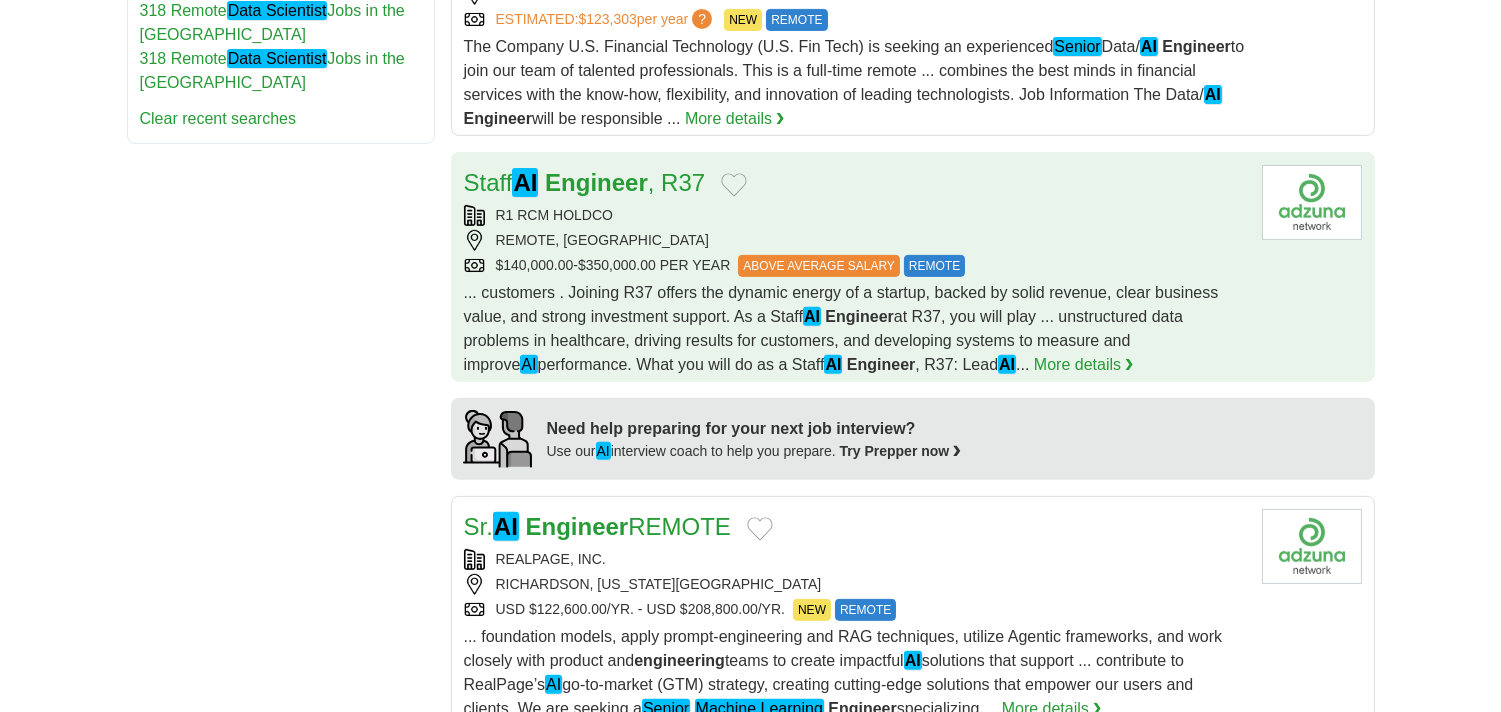 scroll, scrollTop: 1666, scrollLeft: 0, axis: vertical 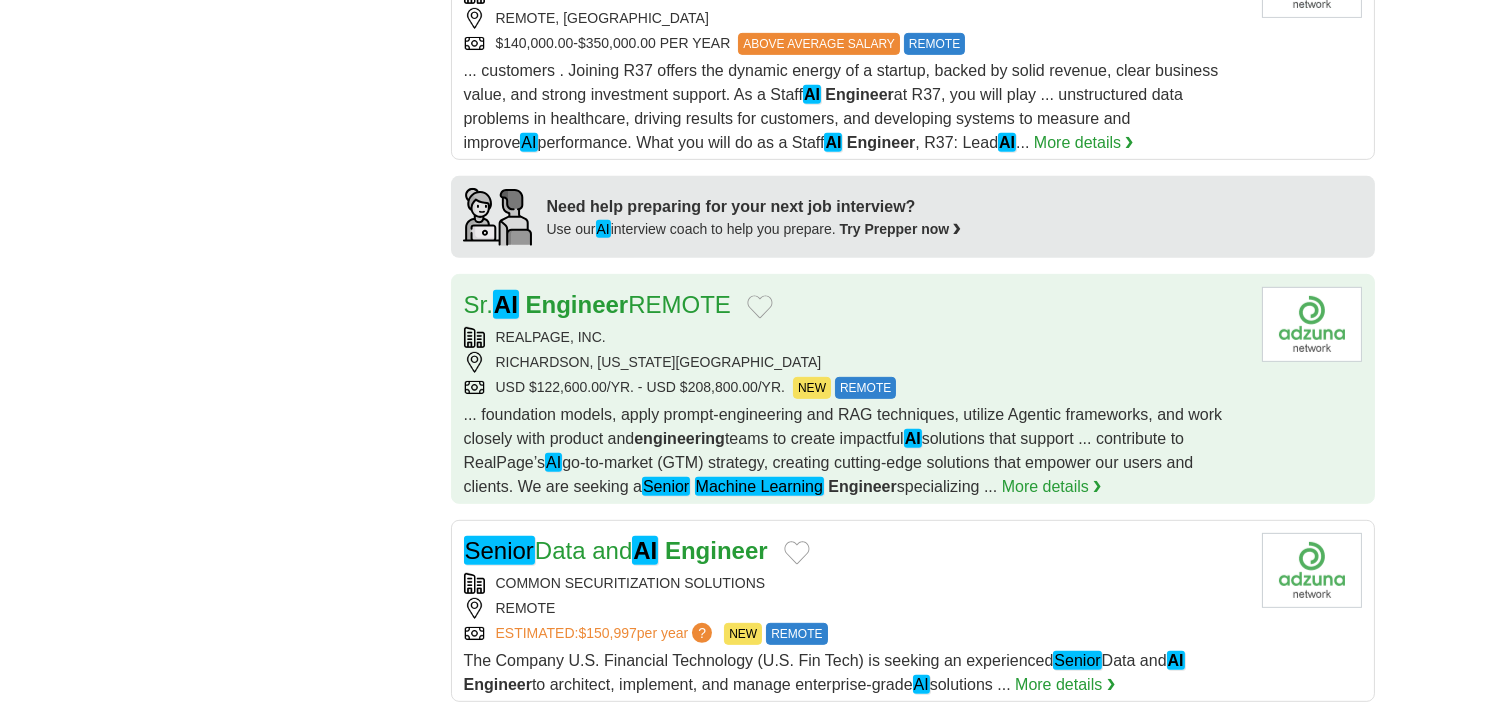 click on "Sr.  AI   Engineer  REMOTE" at bounding box center (855, 305) 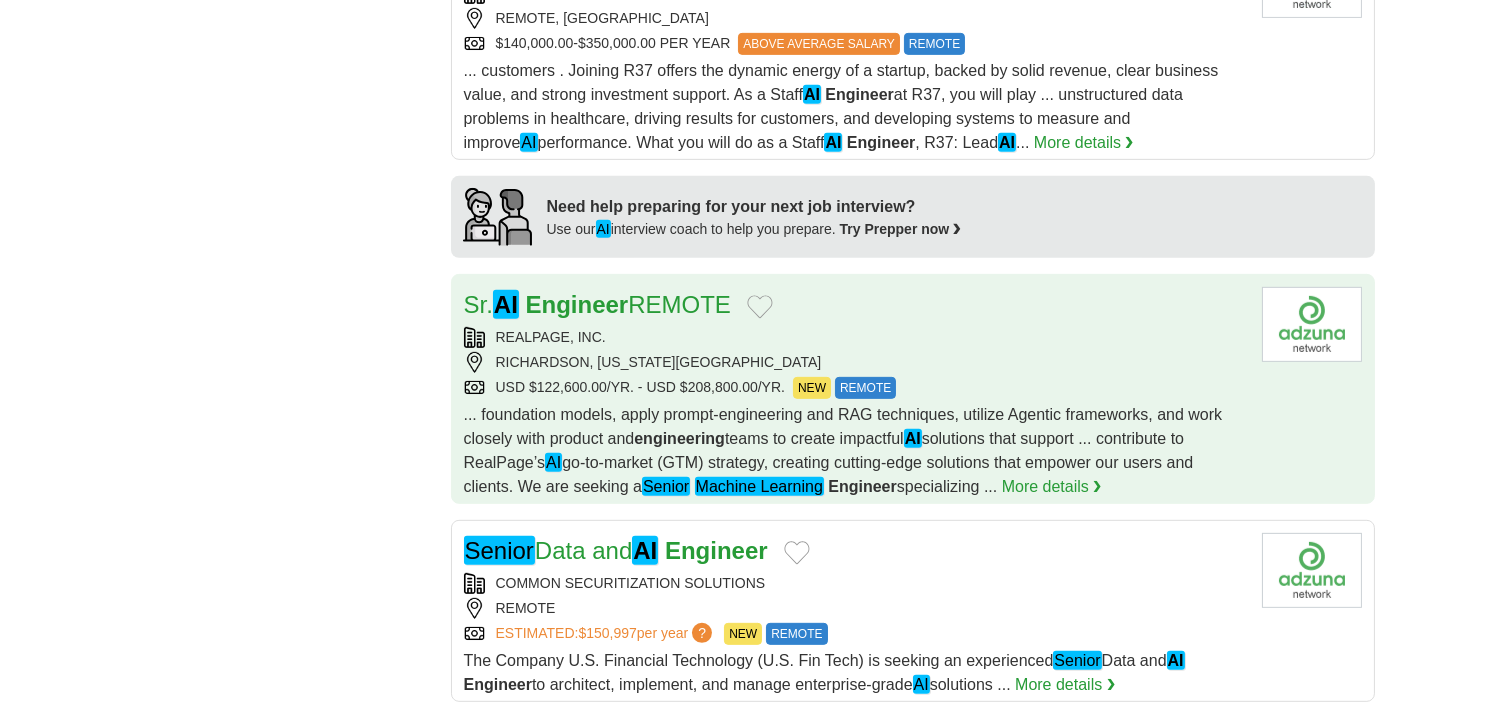 scroll, scrollTop: 1888, scrollLeft: 0, axis: vertical 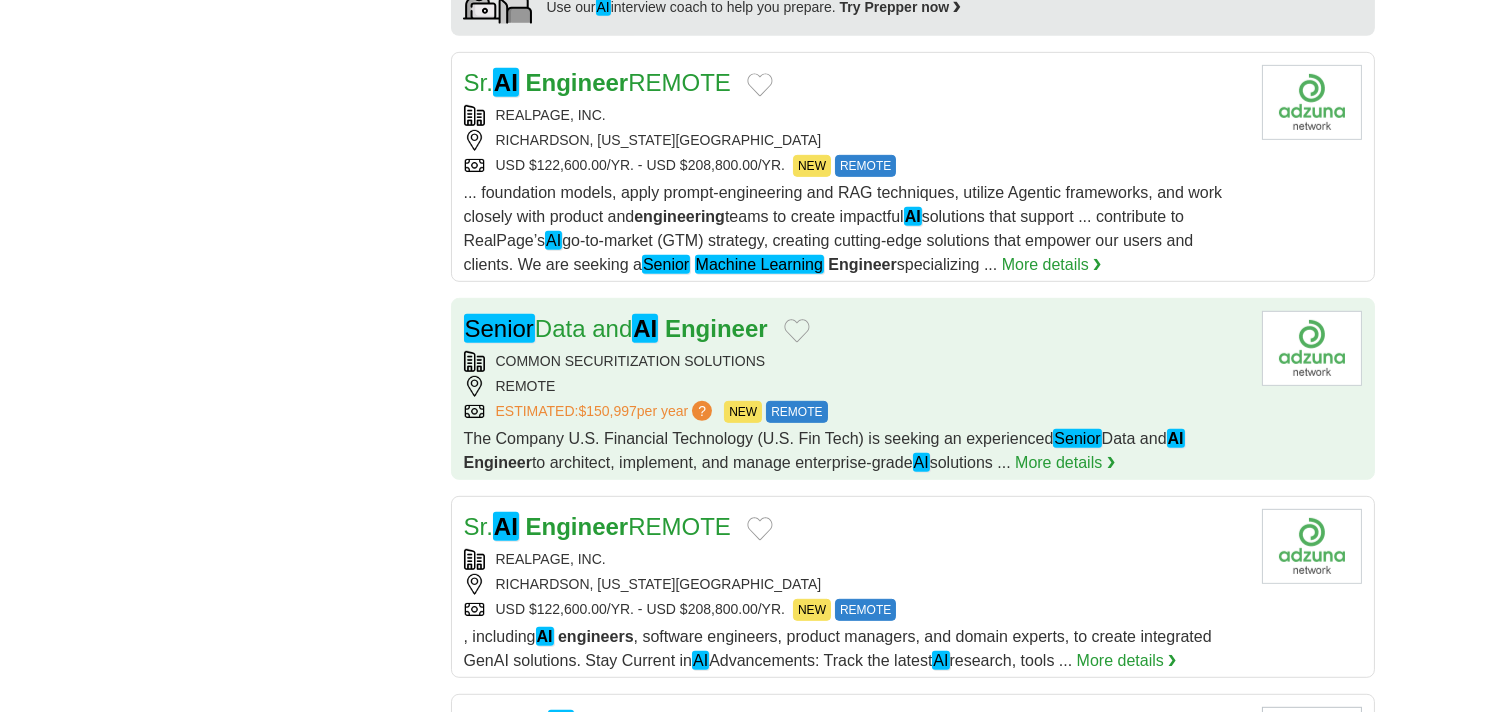 click on "Senior  Data and  AI   Engineer" at bounding box center (855, 329) 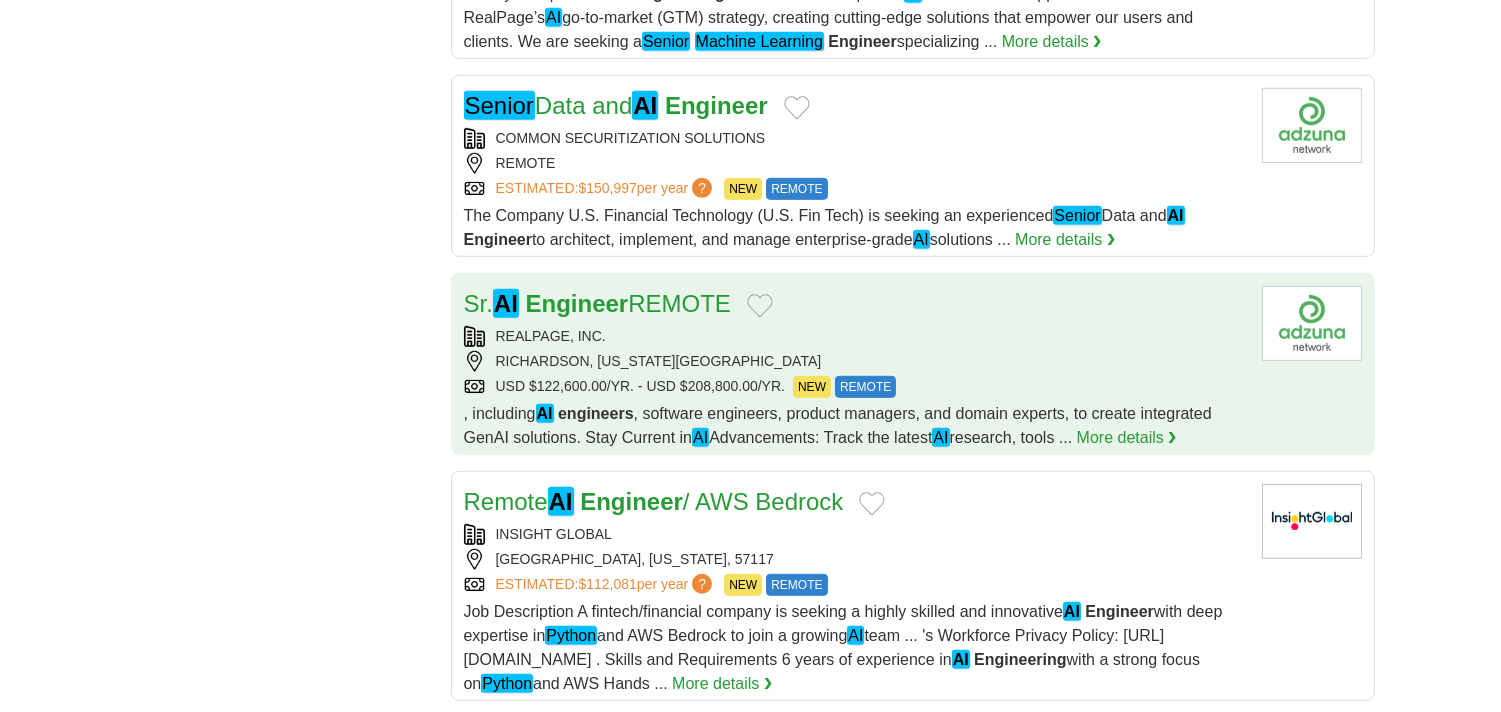 click on "Sr.  AI   Engineer  REMOTE" at bounding box center [855, 304] 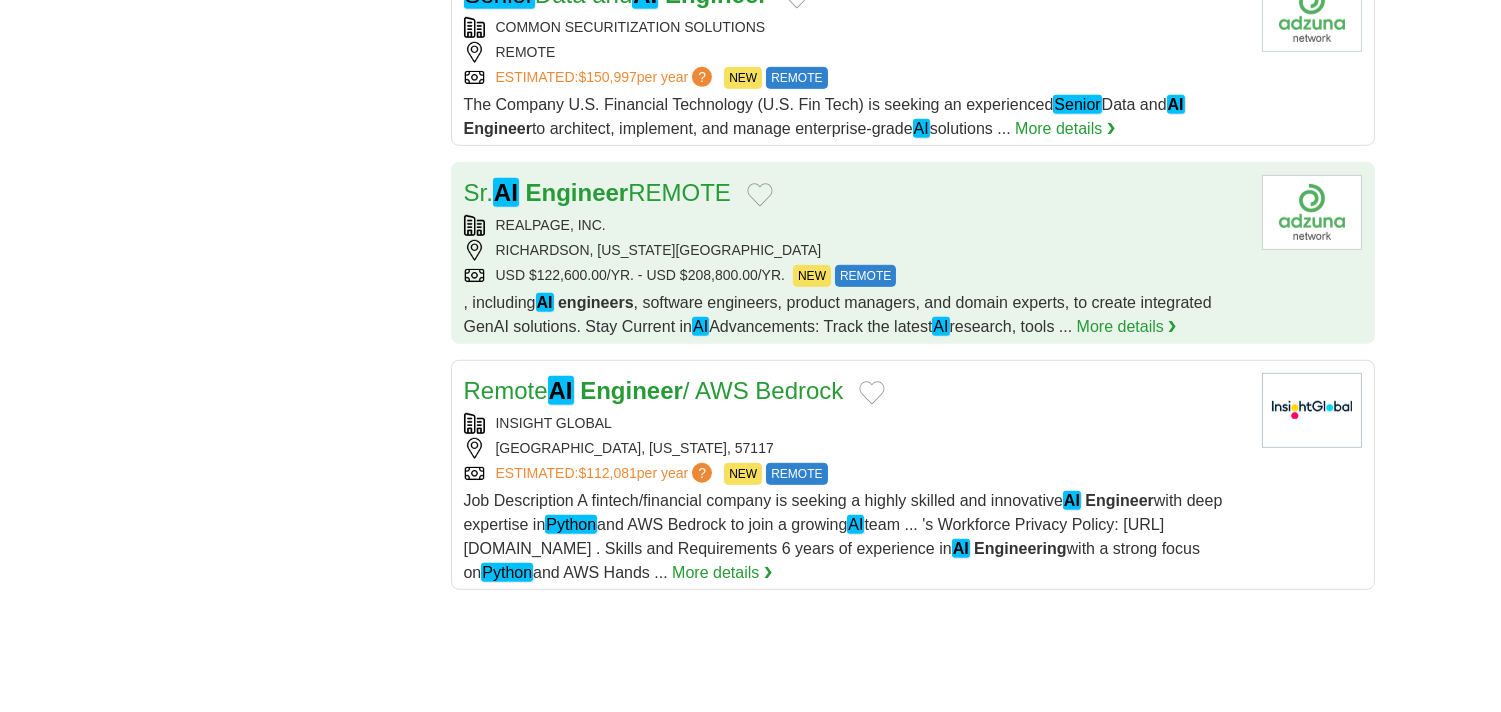 scroll, scrollTop: 2333, scrollLeft: 0, axis: vertical 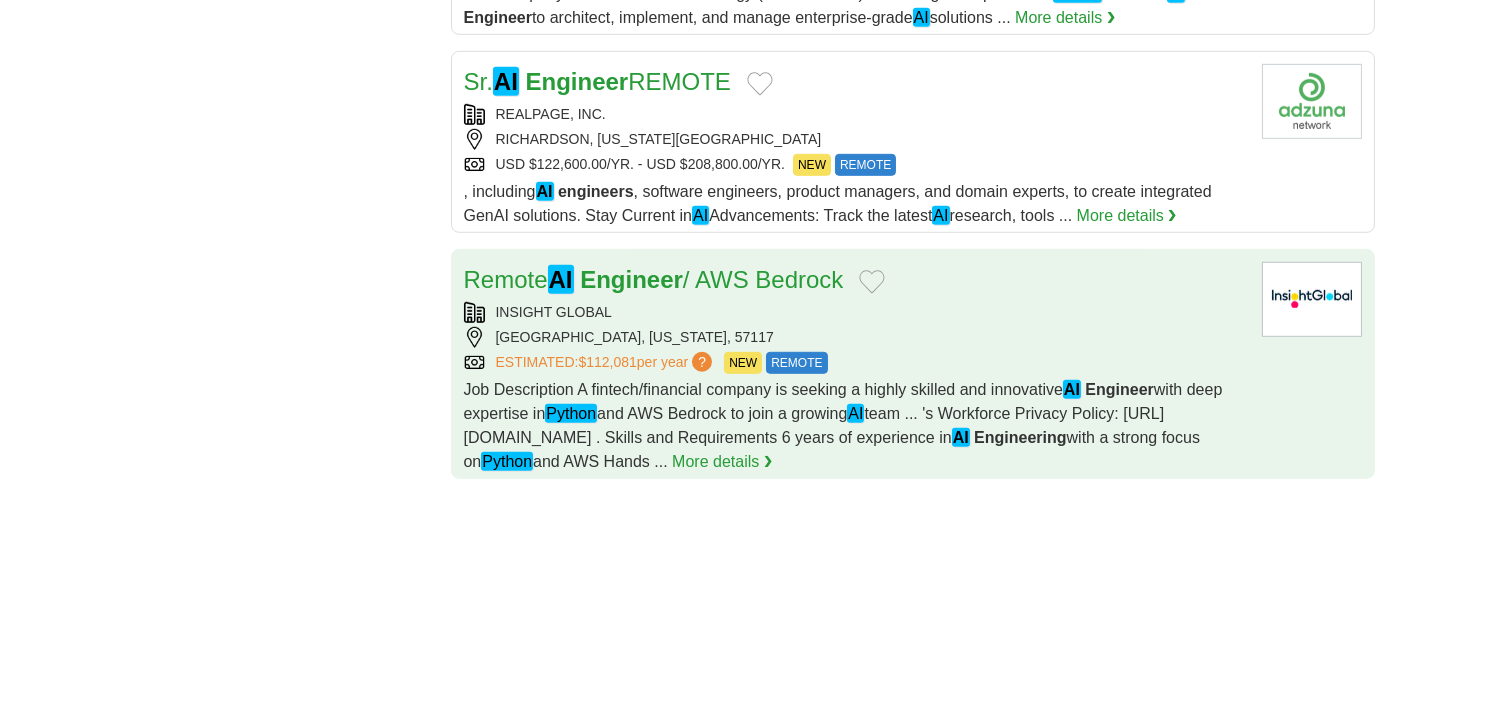 click on "Remote  AI   Engineer  / AWS Bedrock
INSIGHT GLOBAL
SIOUX FALLS, SOUTH DAKOTA, 57117
ESTIMATED:
$112,081
per year
?
NEW REMOTE
NEW REMOTE
Job Description A fintech/financial company is seeking a highly skilled and innovative  AI   Engineer Python" at bounding box center (855, 368) 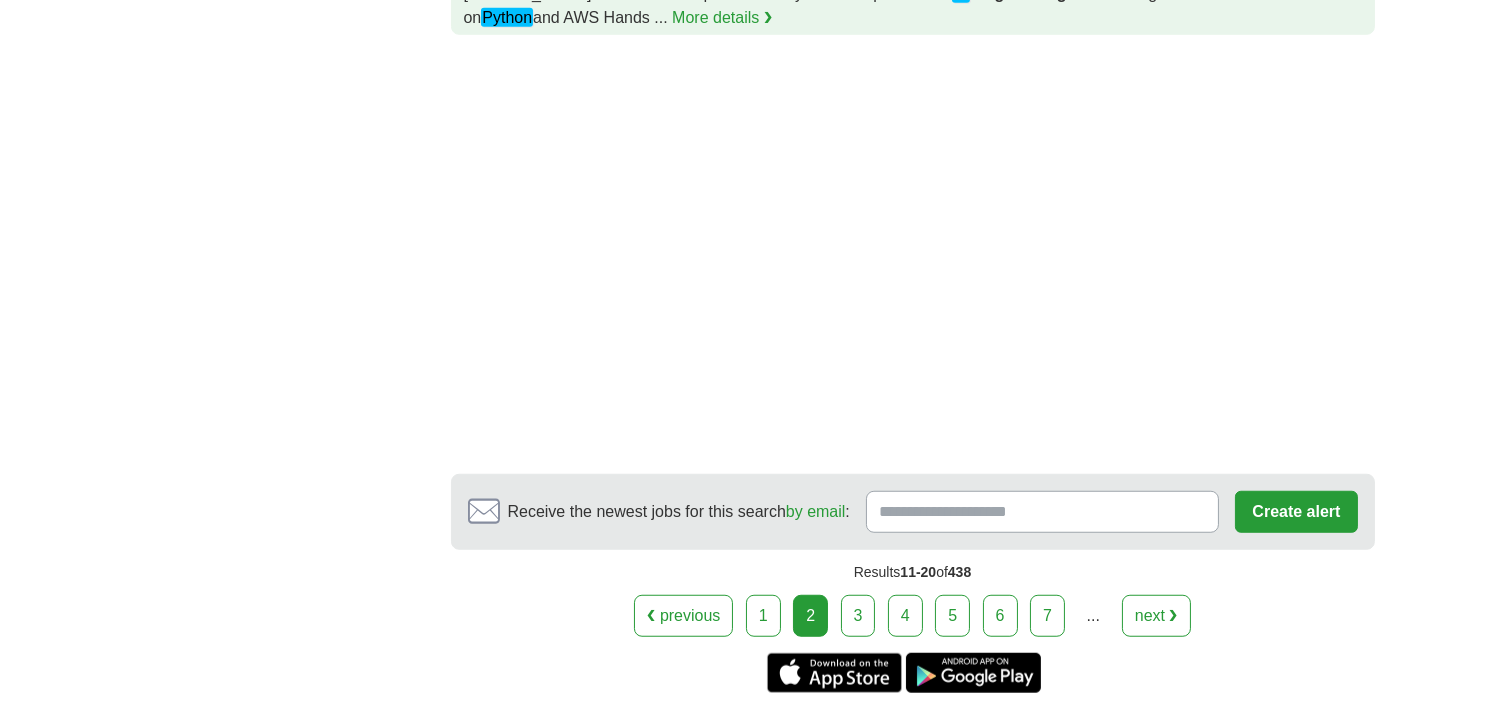 scroll, scrollTop: 2888, scrollLeft: 0, axis: vertical 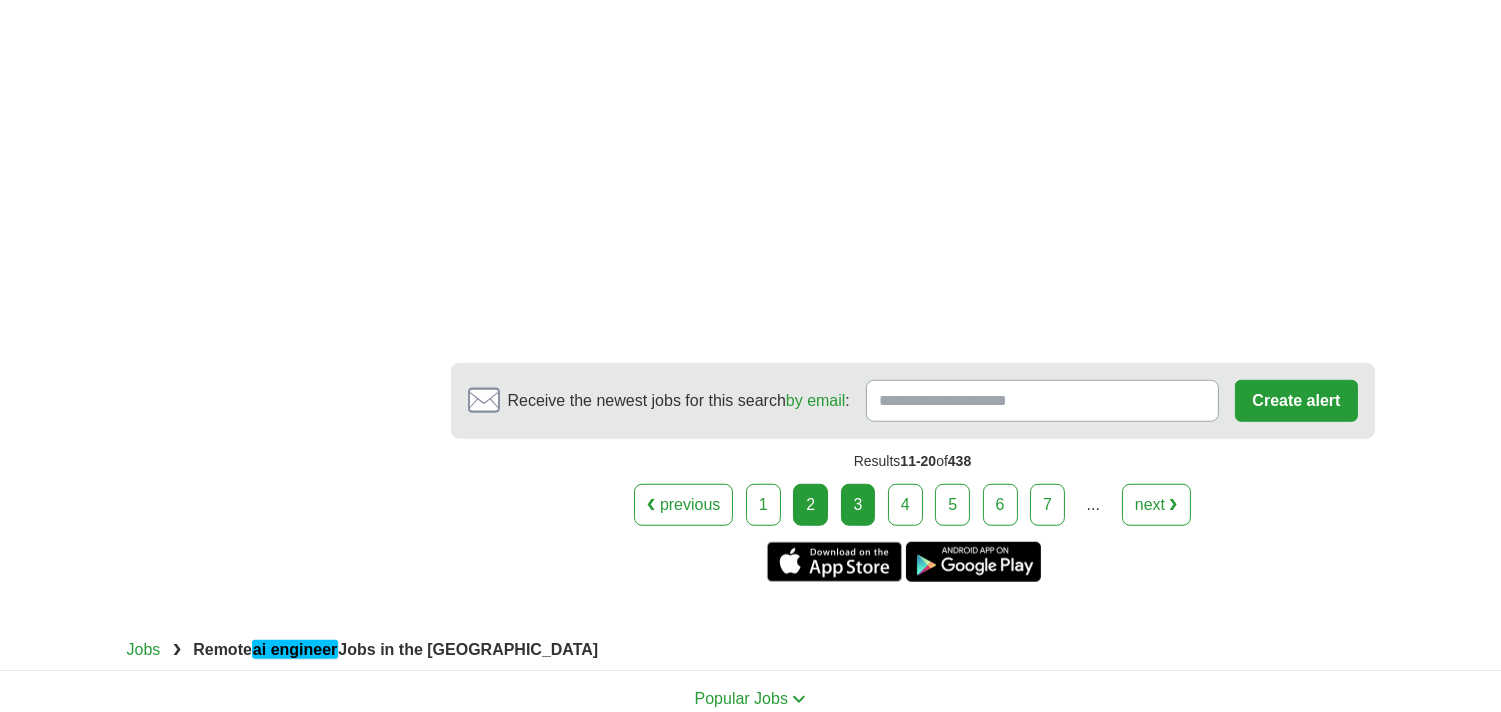 click on "3" at bounding box center [858, 505] 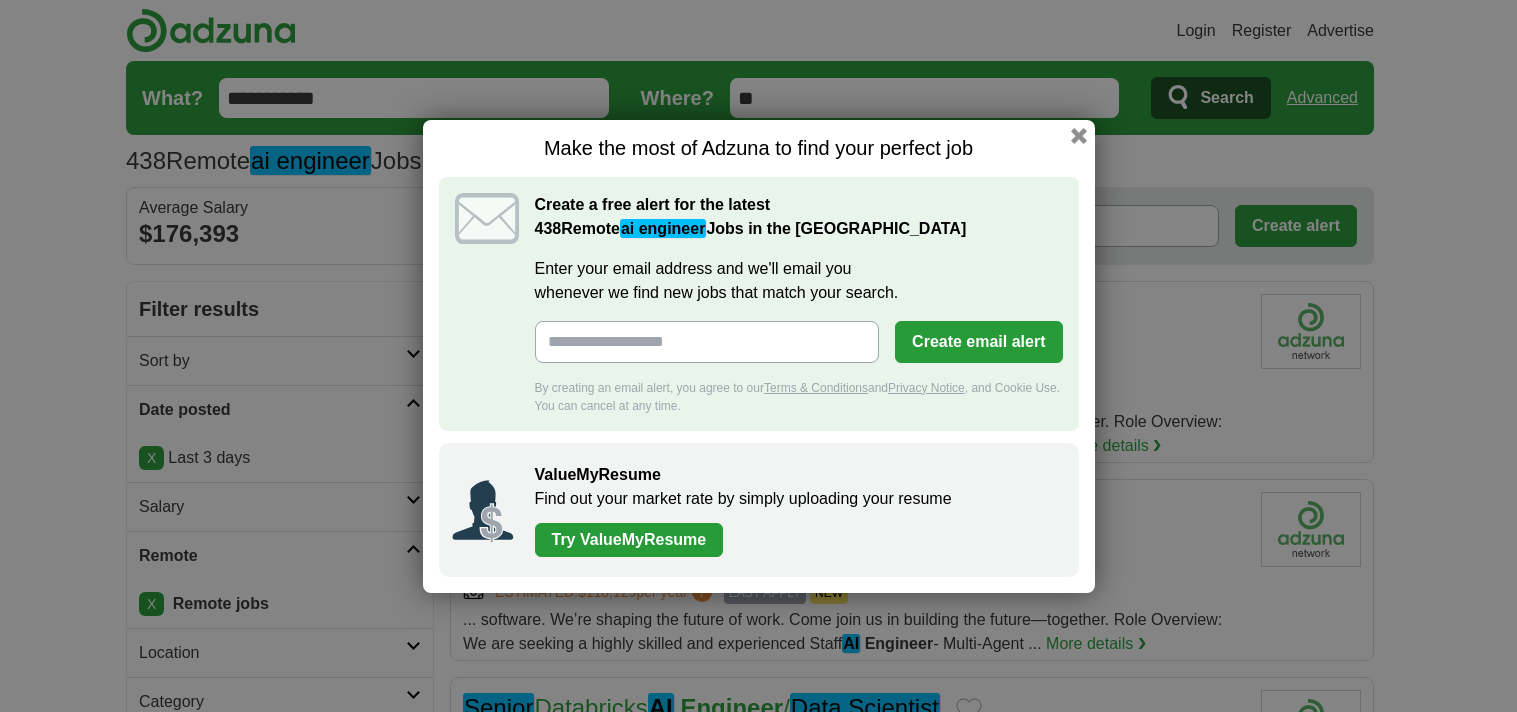 scroll, scrollTop: 0, scrollLeft: 0, axis: both 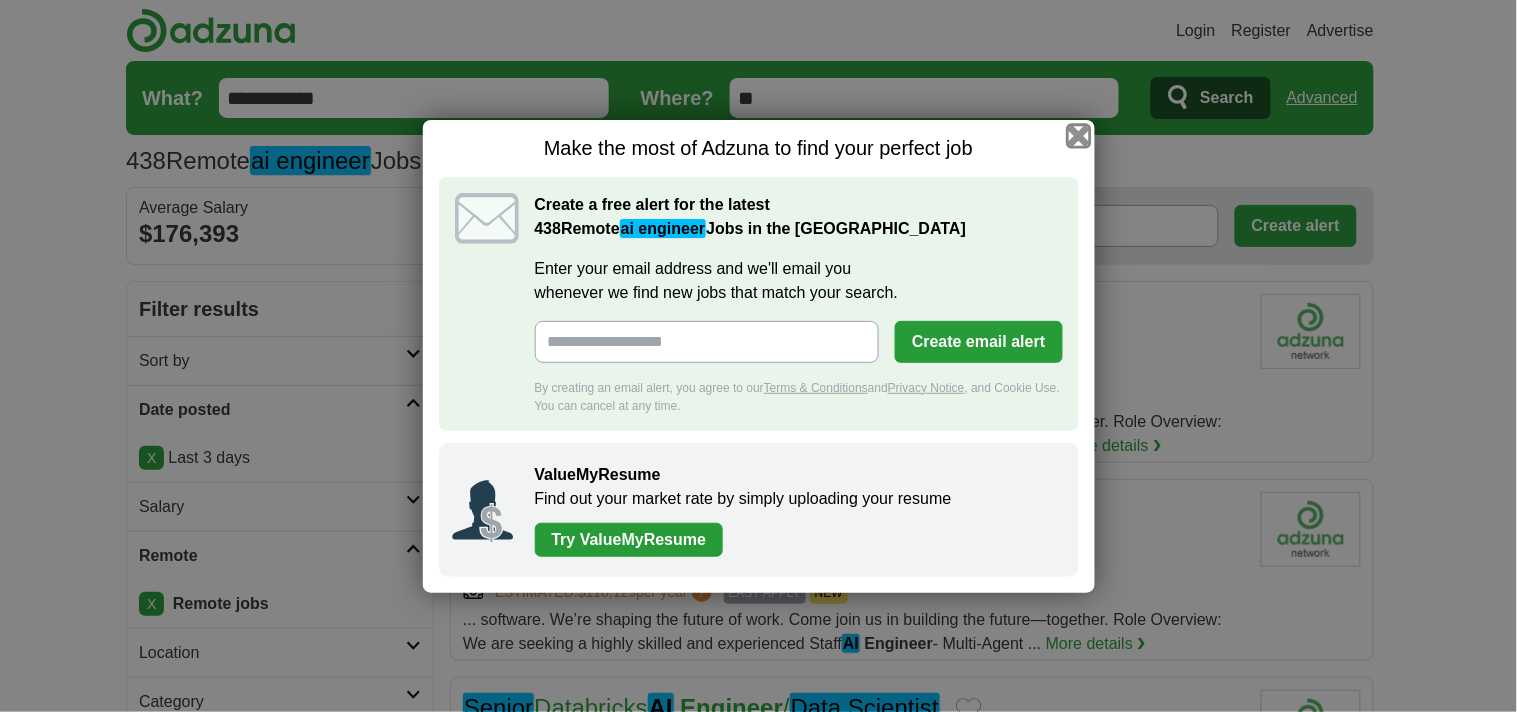 click at bounding box center (1078, 135) 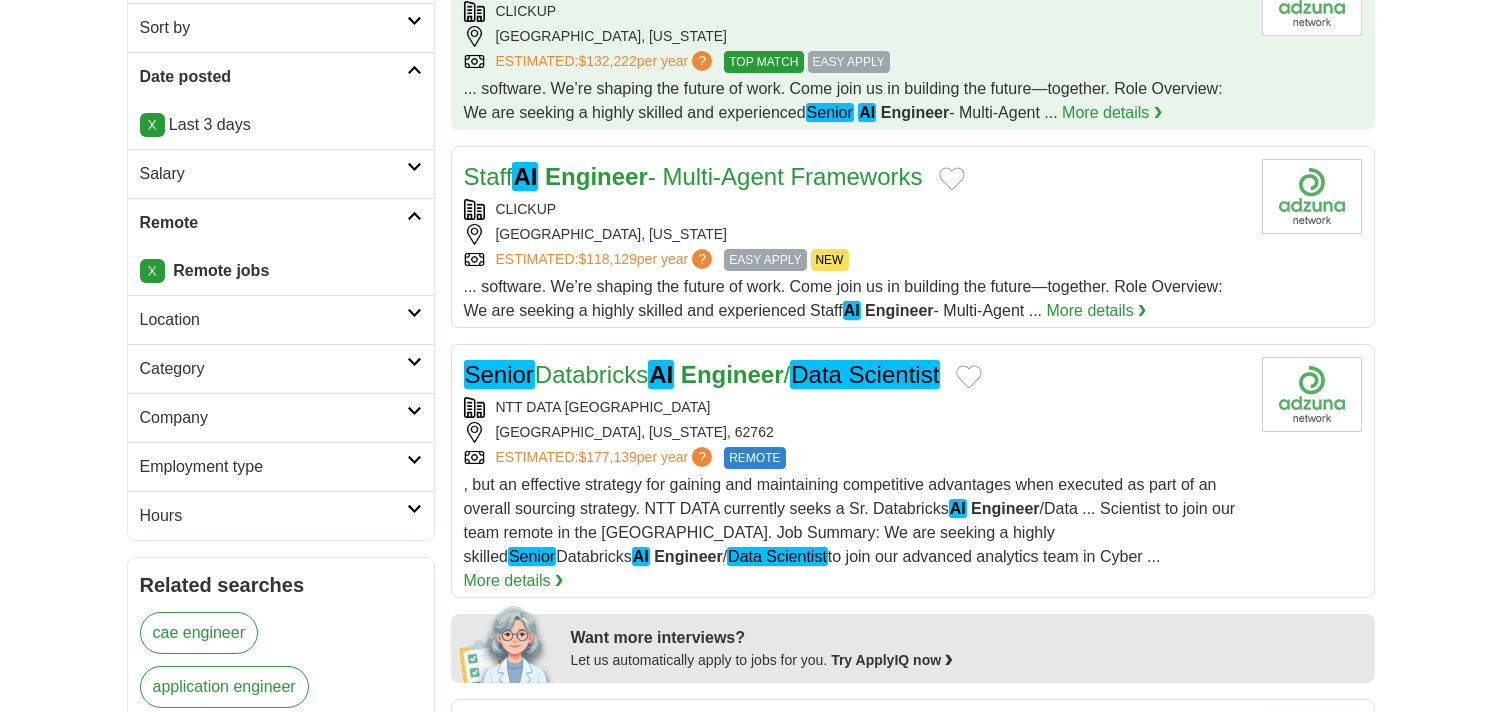 scroll, scrollTop: 444, scrollLeft: 0, axis: vertical 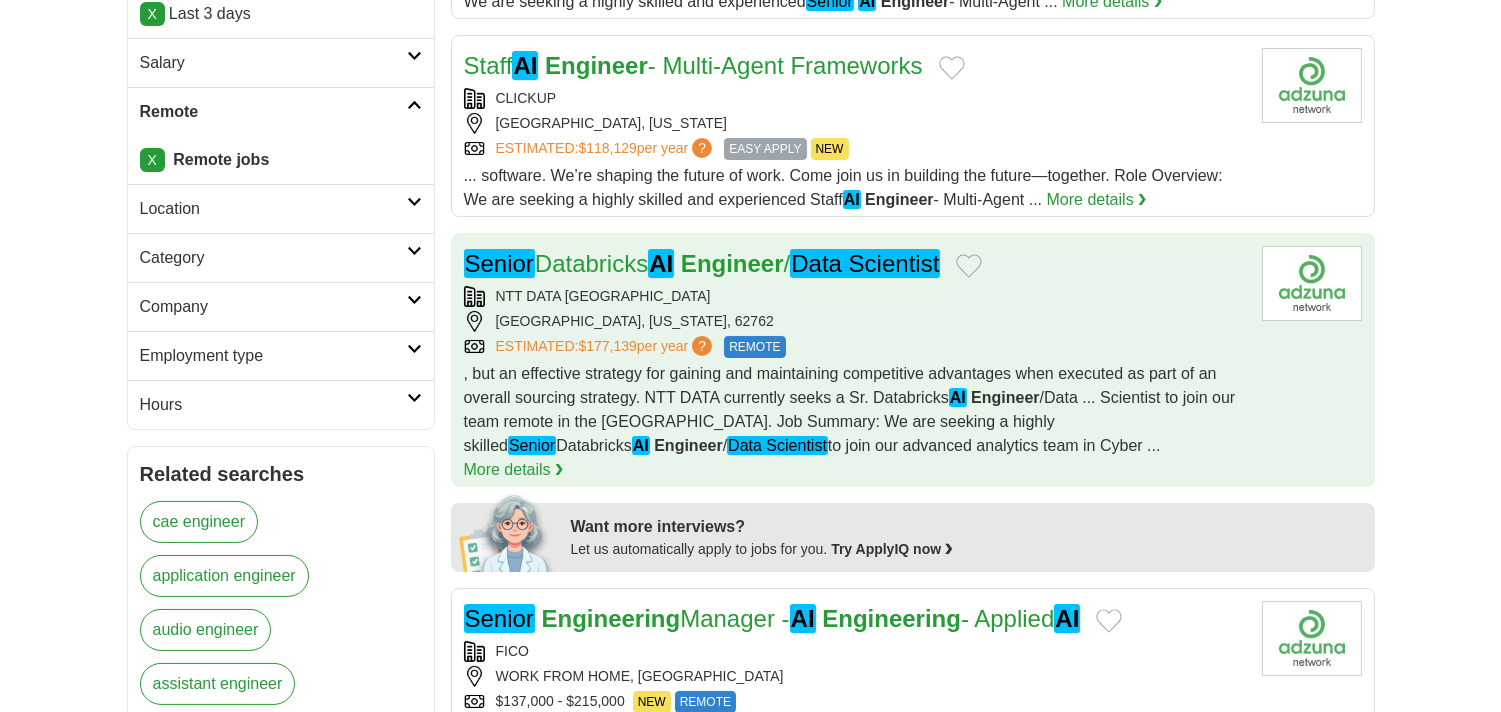 click on "SPRINGFIELD, ILLINOIS, 62762" at bounding box center [855, 321] 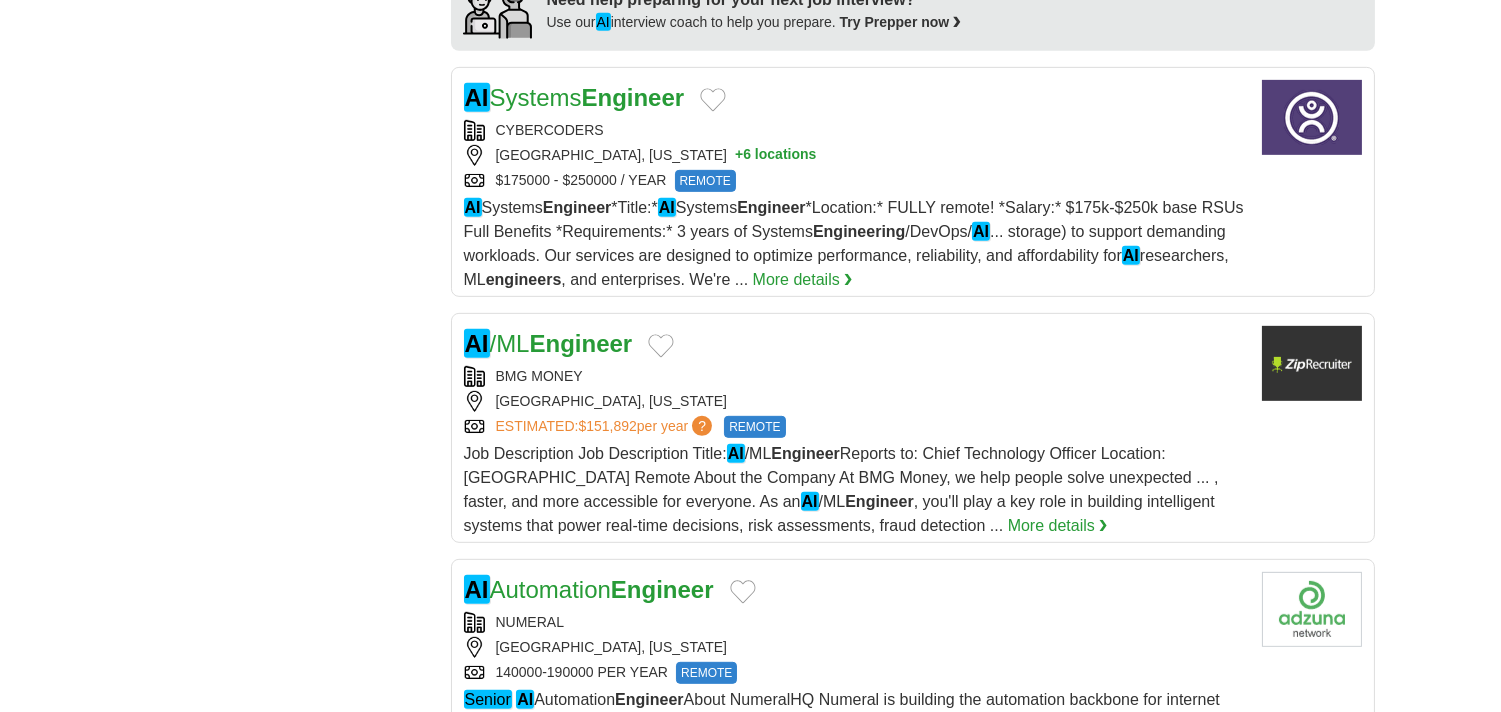 scroll, scrollTop: 1888, scrollLeft: 0, axis: vertical 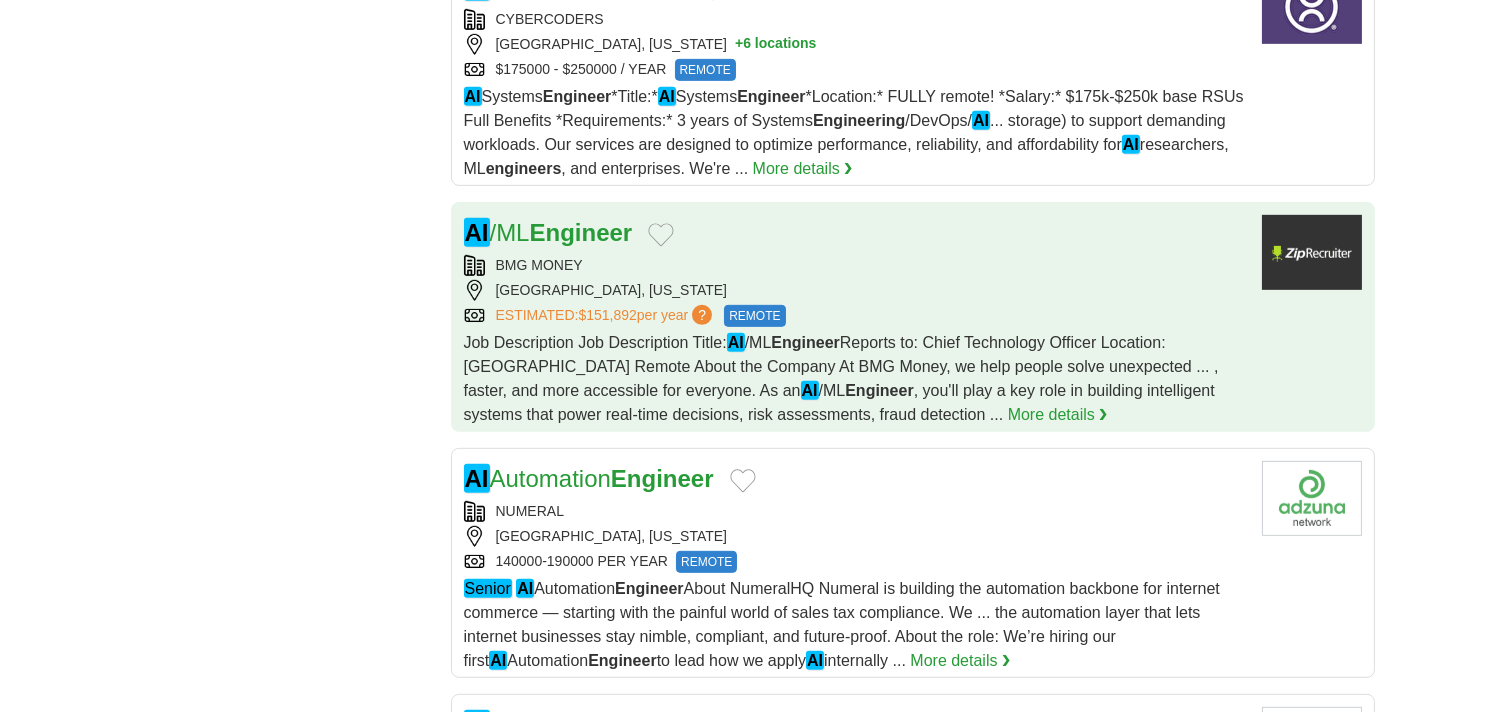 click on "AI /ML  Engineer" at bounding box center (855, 233) 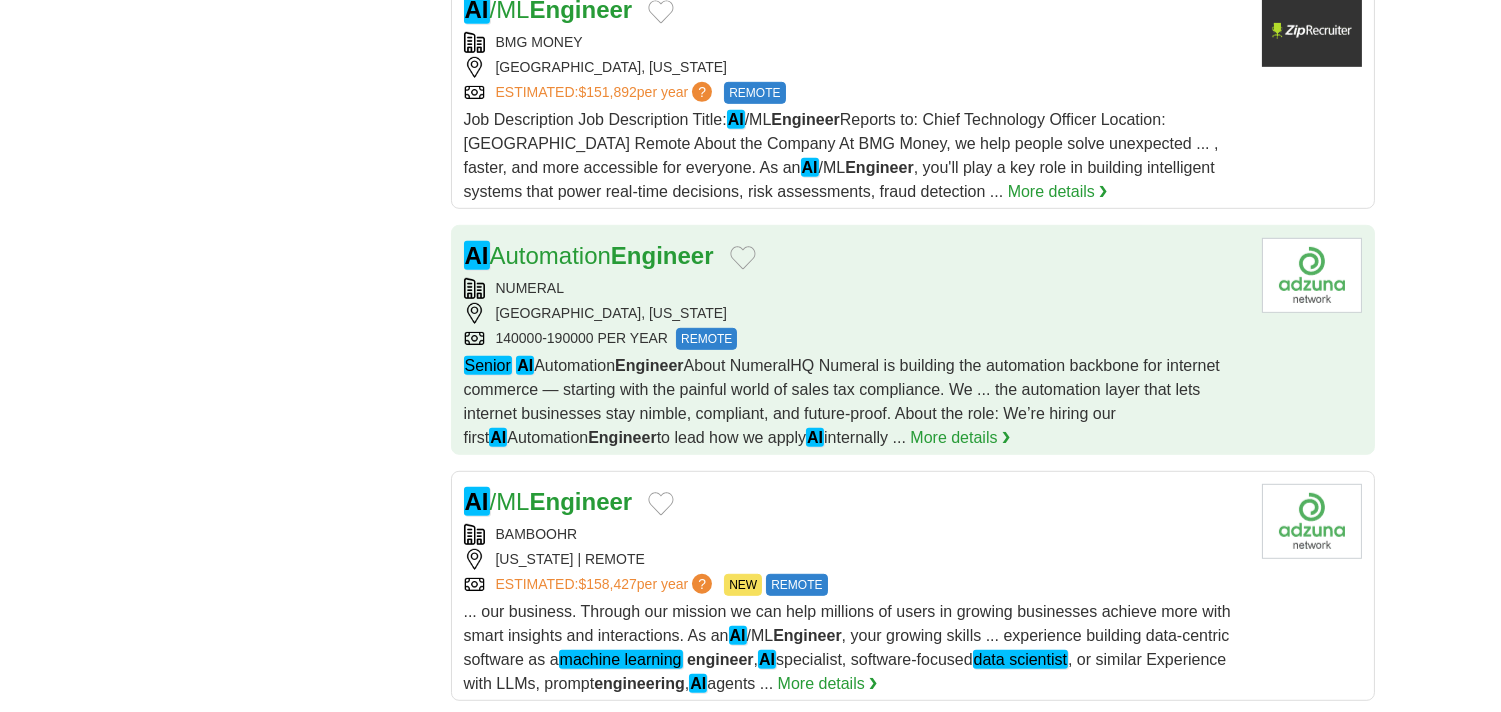 click on "NUMERAL" at bounding box center (855, 288) 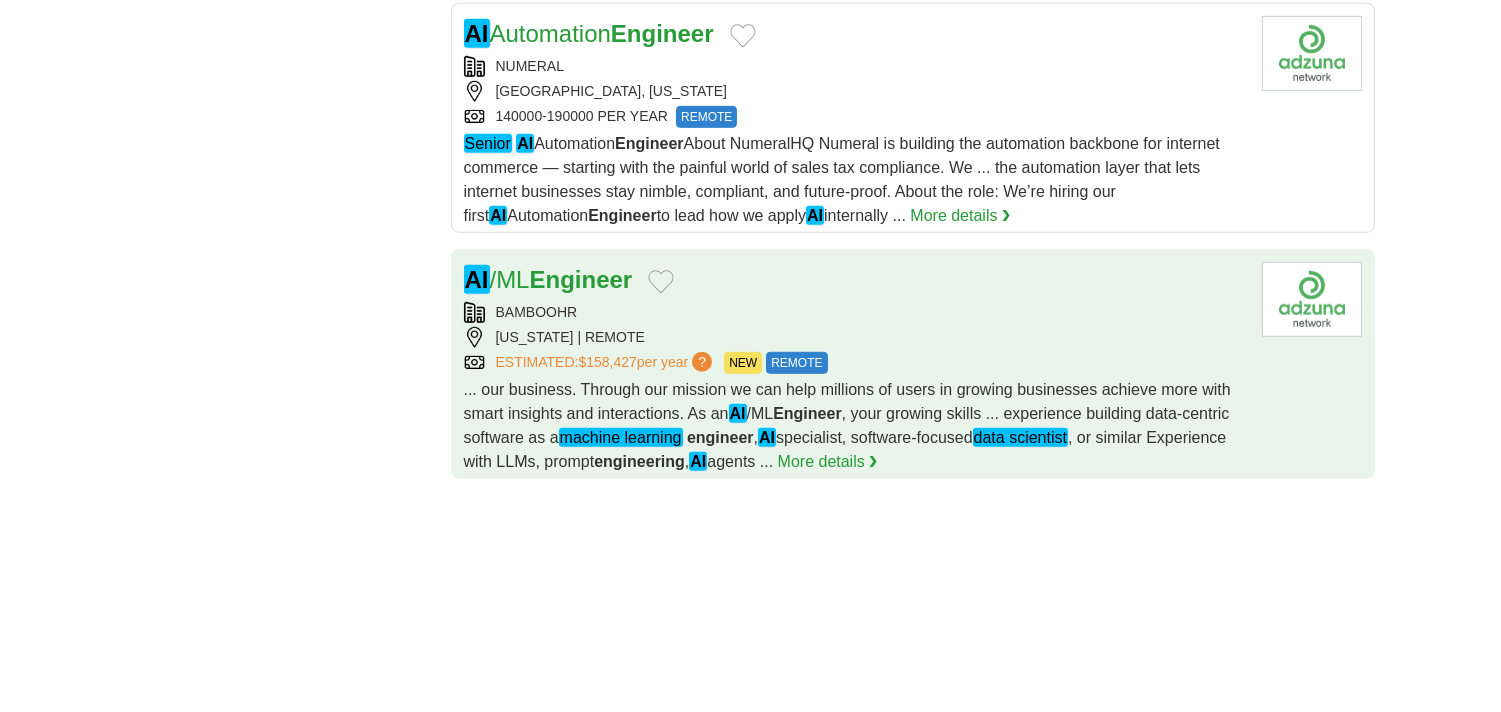 click on "AI /ML  Engineer" at bounding box center (855, 280) 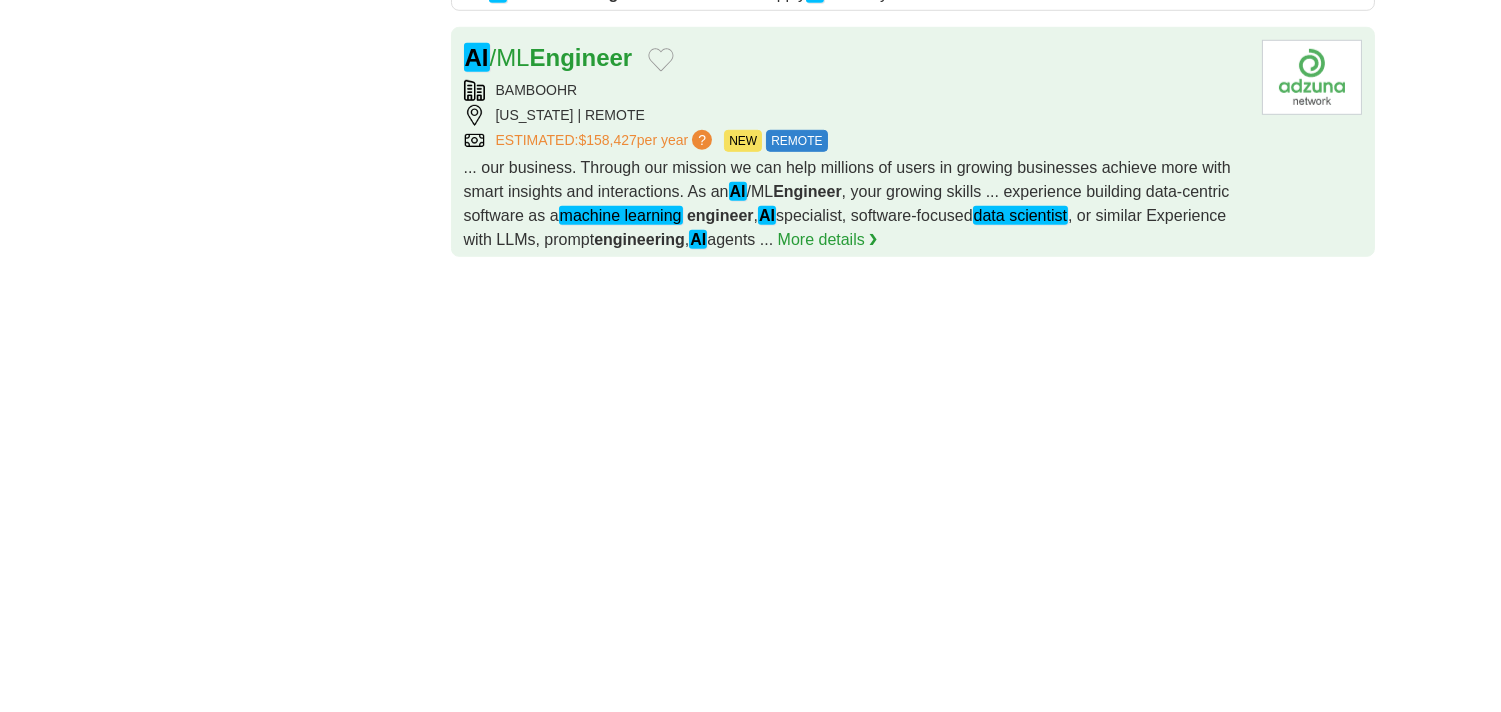 scroll, scrollTop: 2777, scrollLeft: 0, axis: vertical 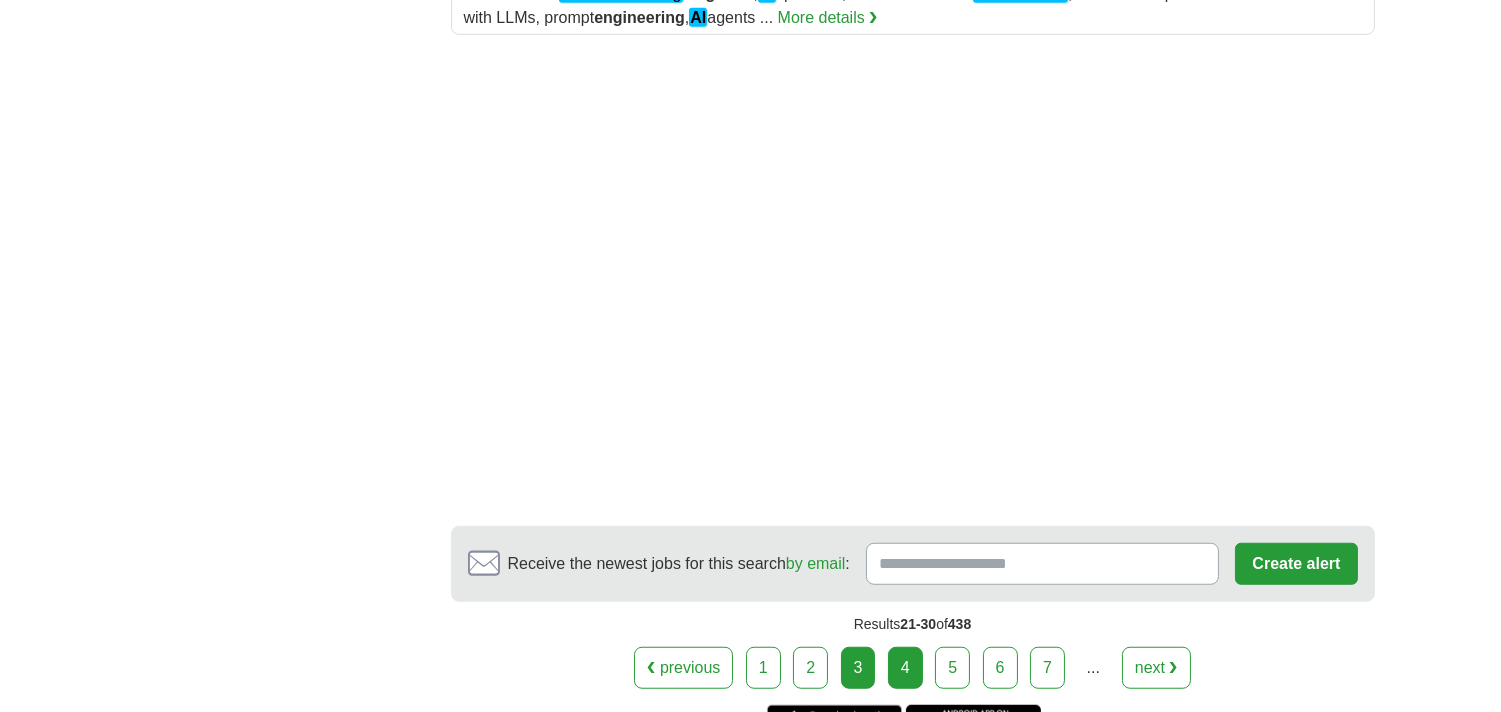 click on "4" at bounding box center [905, 668] 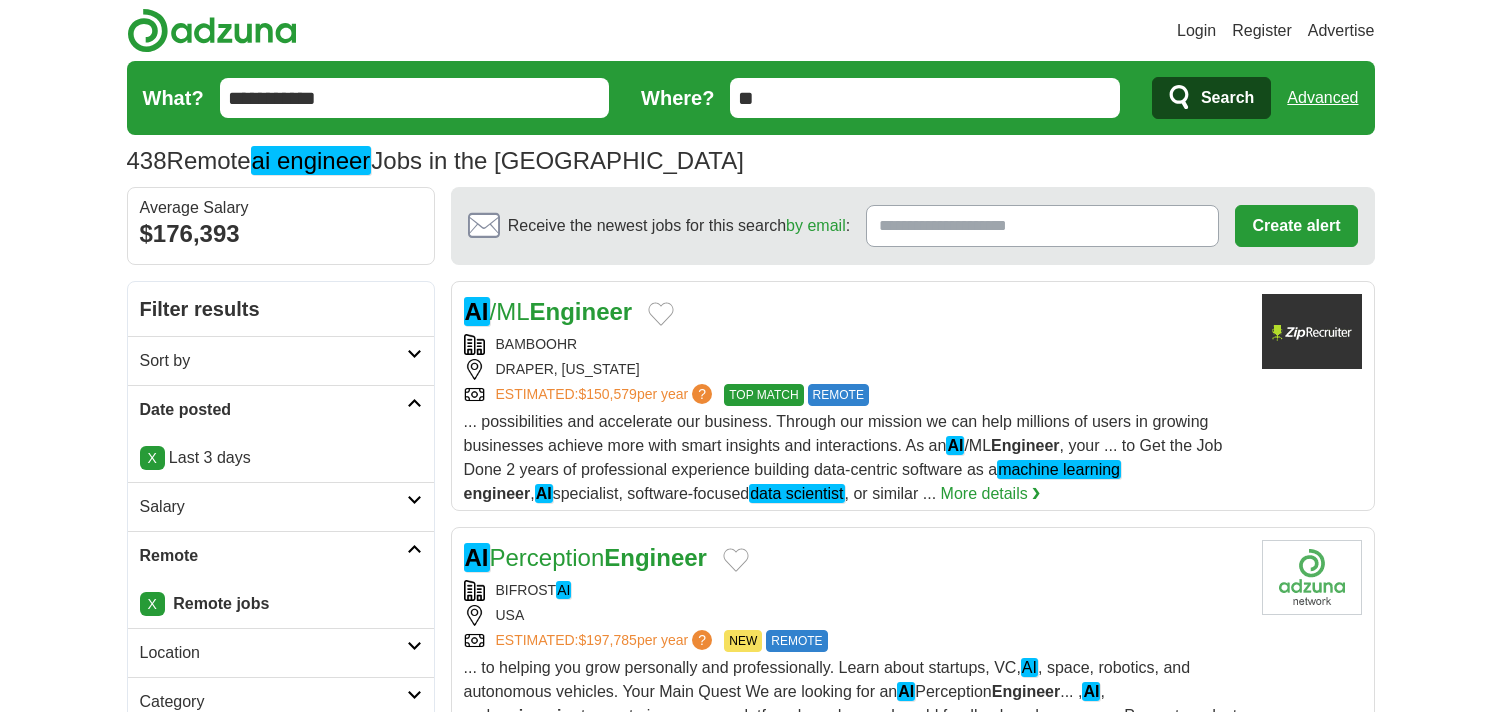 scroll, scrollTop: 0, scrollLeft: 0, axis: both 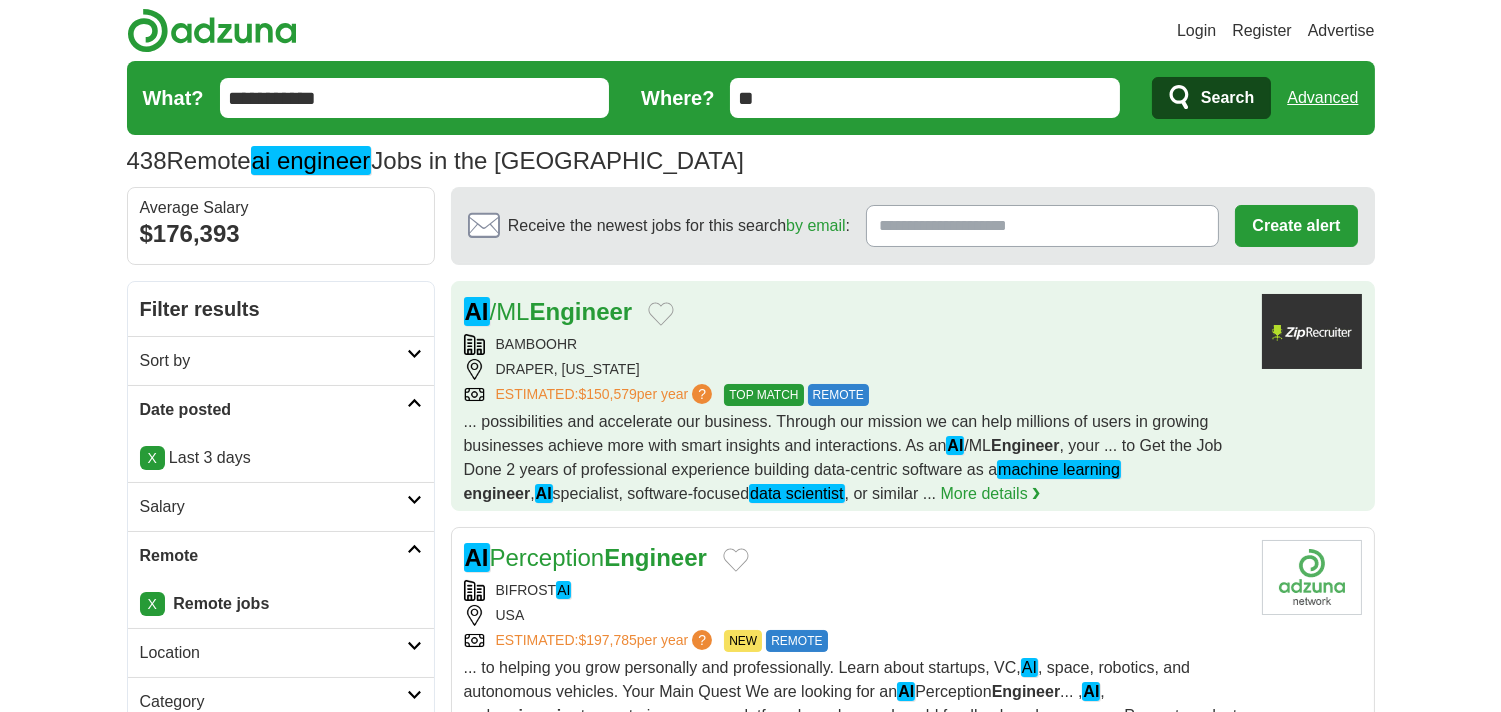 click on "AI /ML  Engineer" at bounding box center (855, 312) 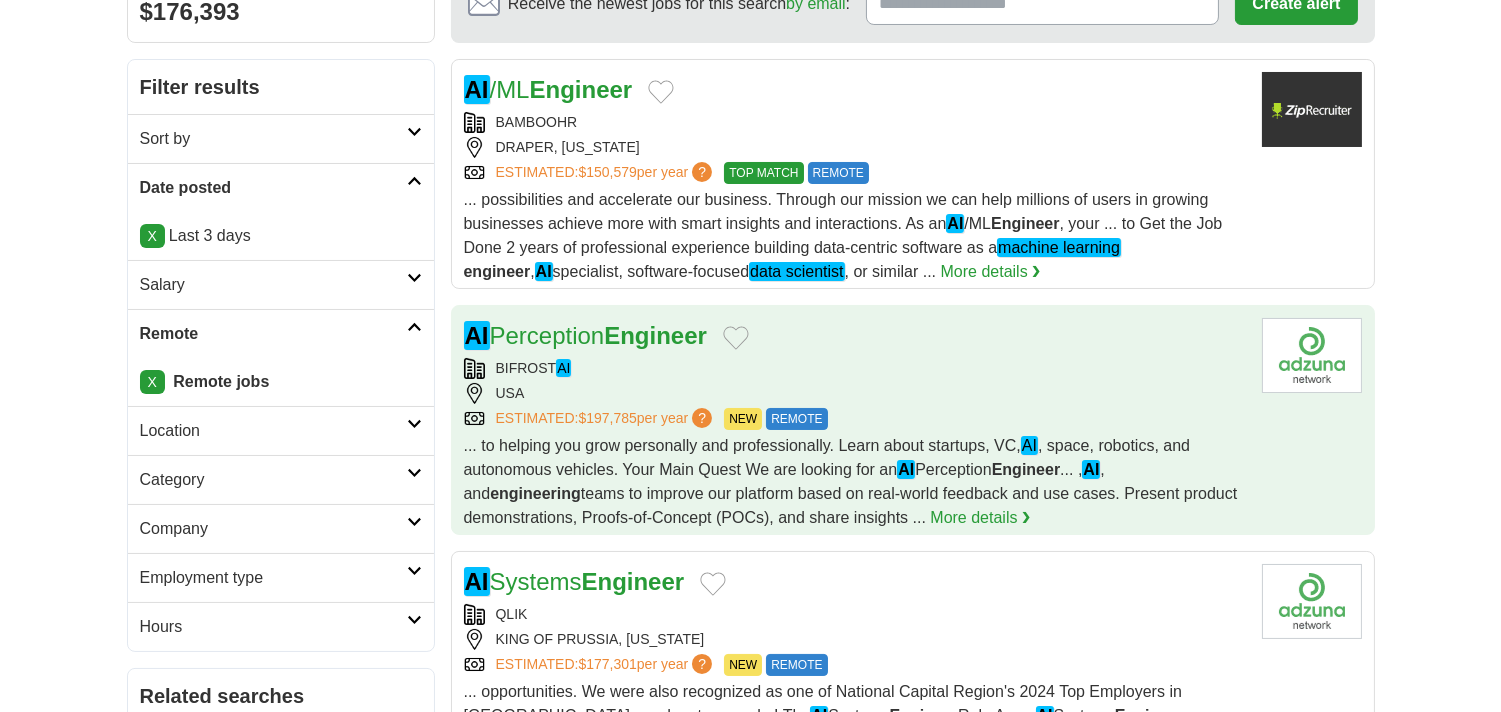 click on "AI  Perception  Engineer" at bounding box center (855, 336) 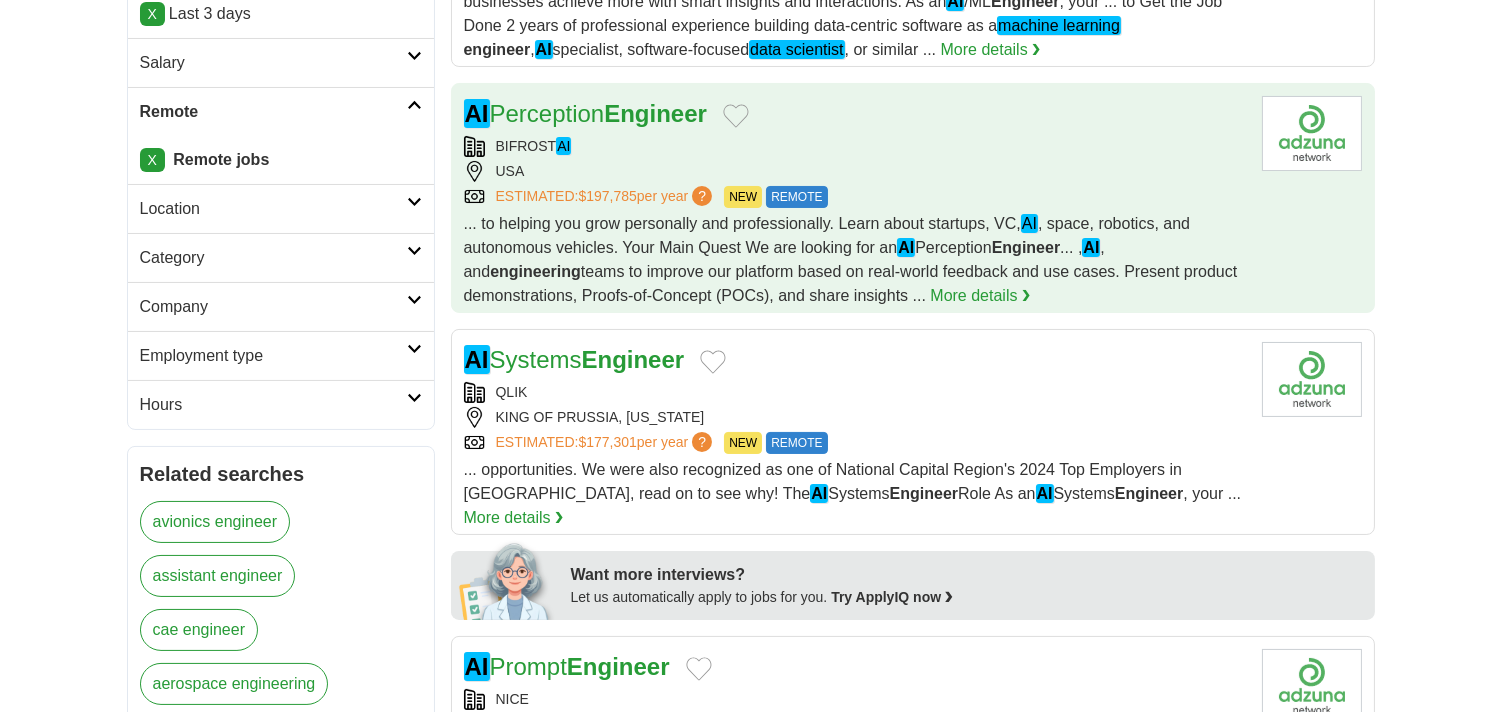 scroll, scrollTop: 555, scrollLeft: 0, axis: vertical 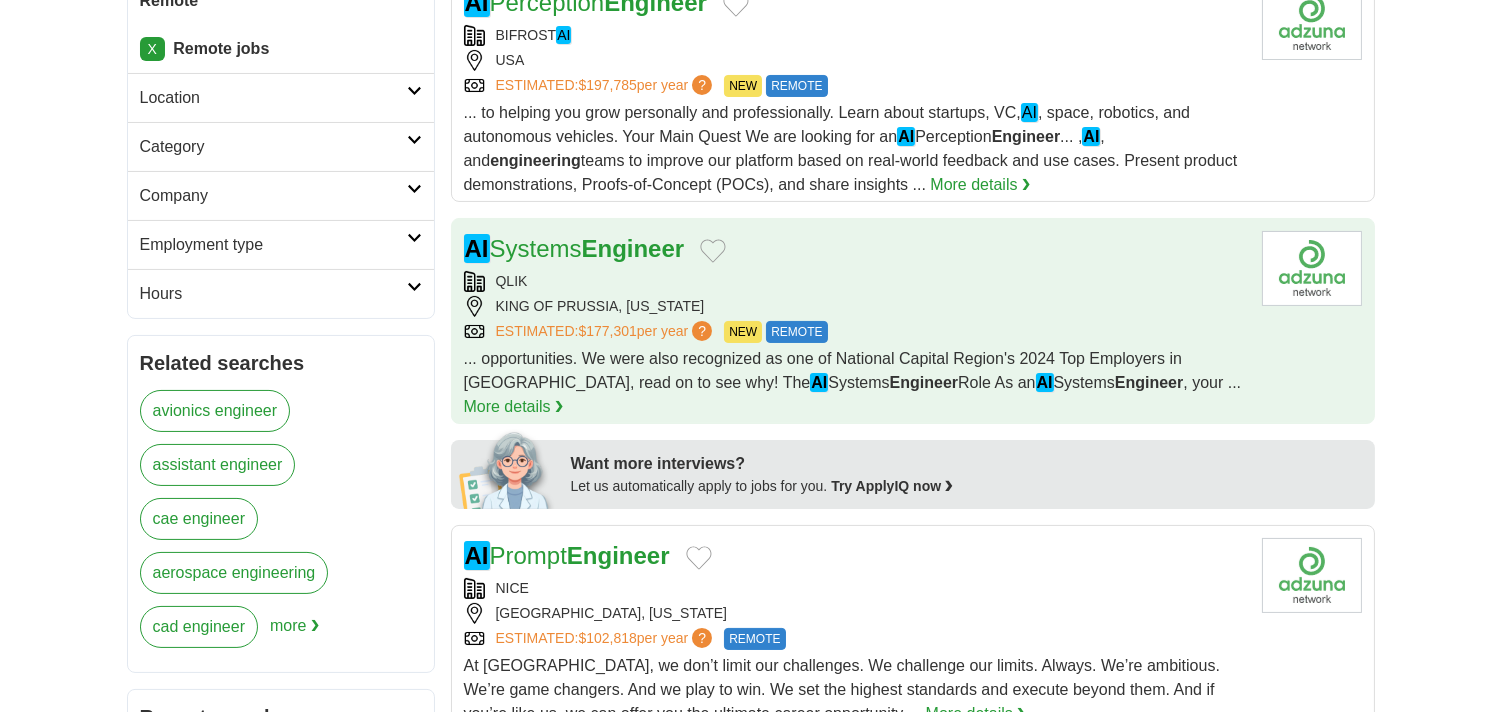 click on "AI  Systems  Engineer" at bounding box center [855, 249] 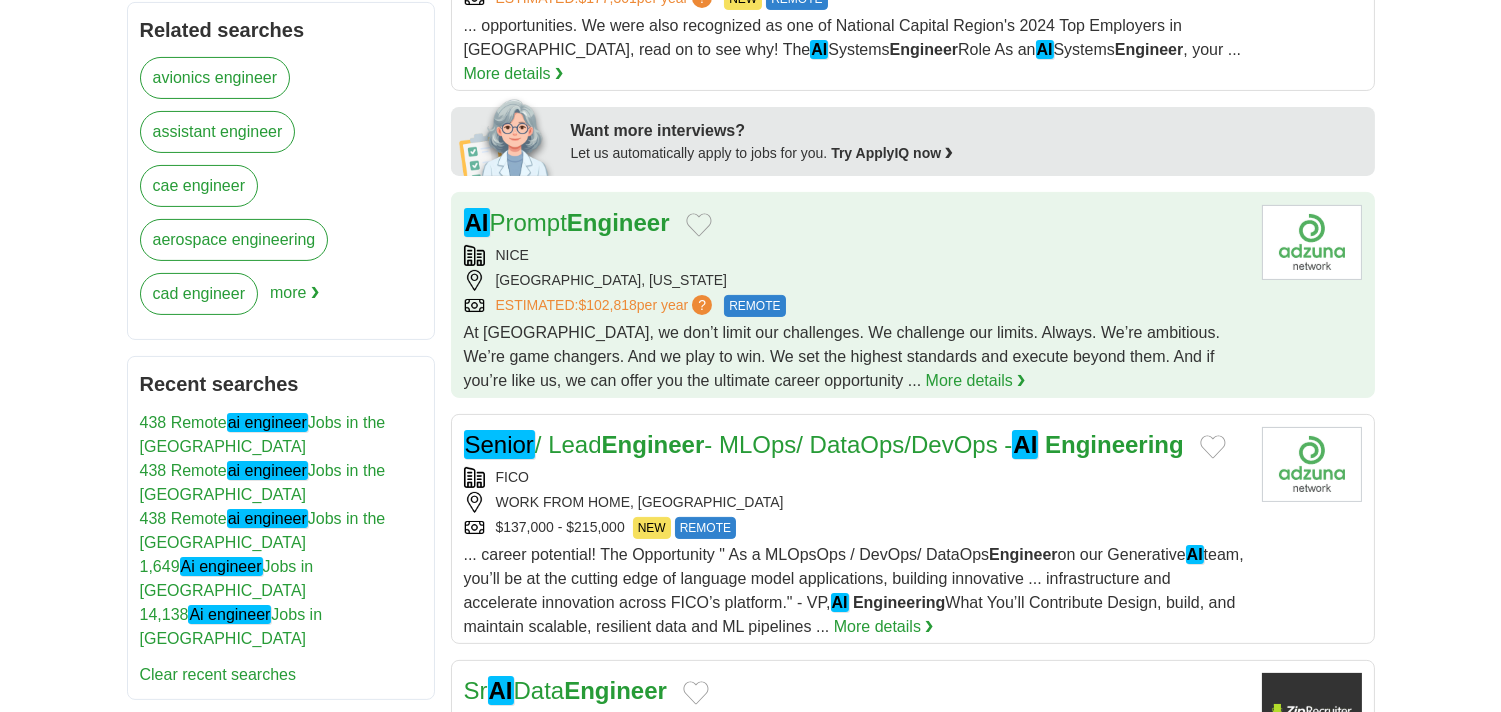scroll, scrollTop: 1000, scrollLeft: 0, axis: vertical 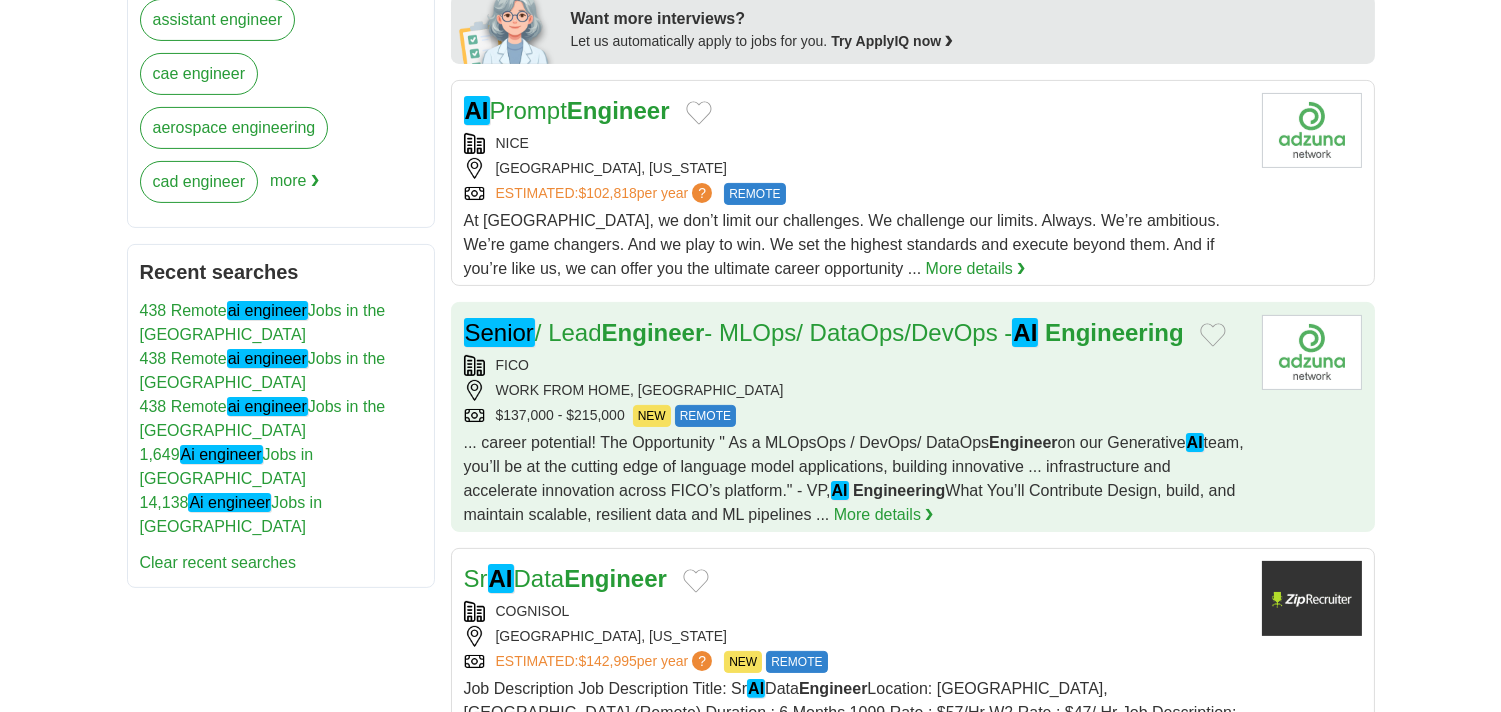 click on "FICO" at bounding box center (855, 365) 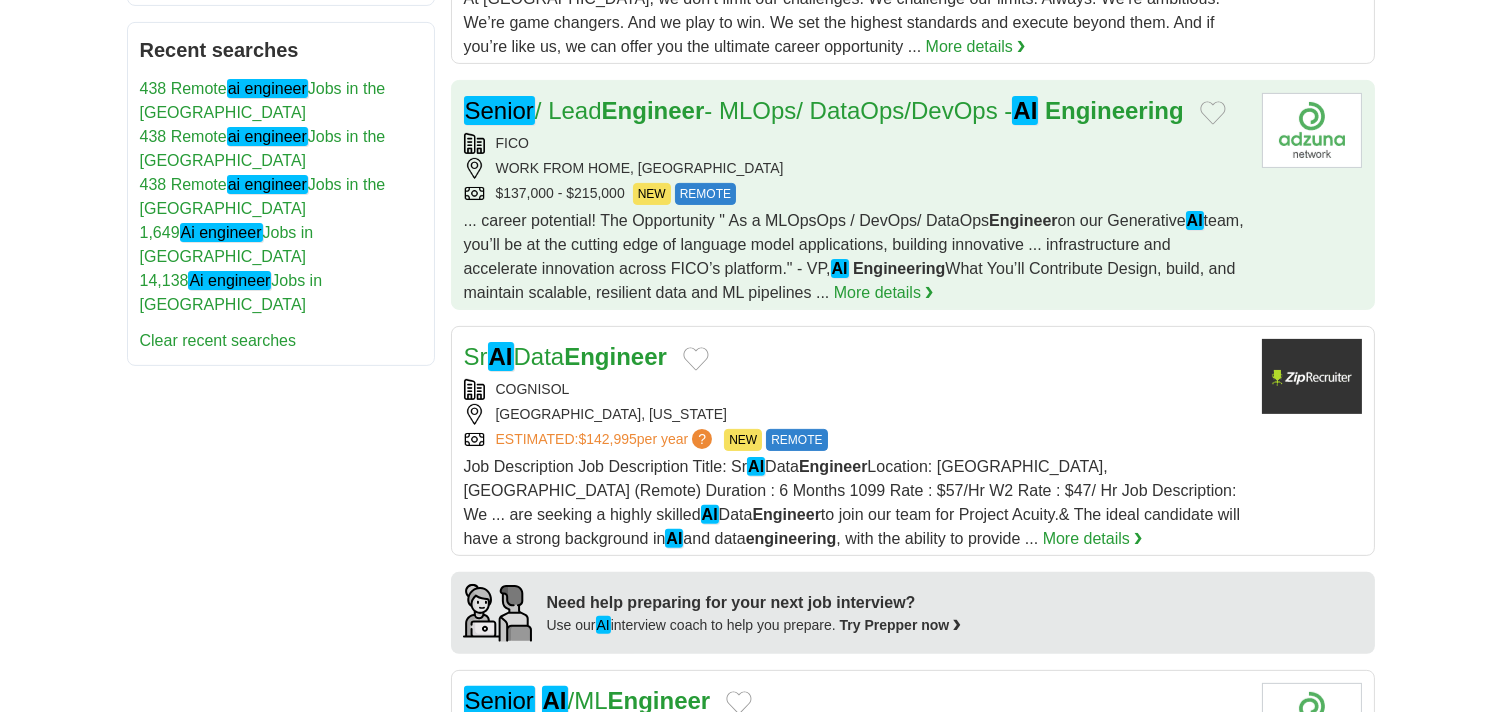 click on "Sr  AI  Data  Engineer" at bounding box center (855, 357) 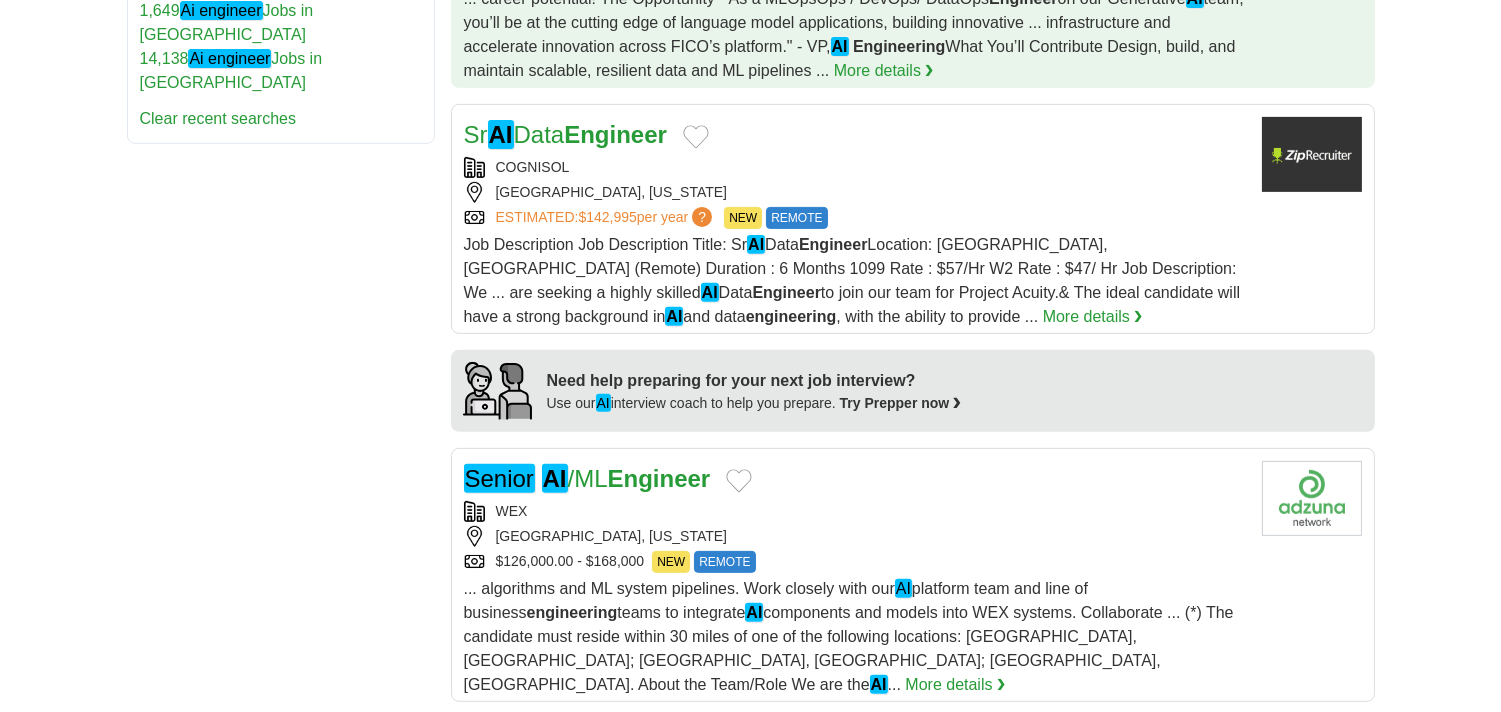 scroll, scrollTop: 1555, scrollLeft: 0, axis: vertical 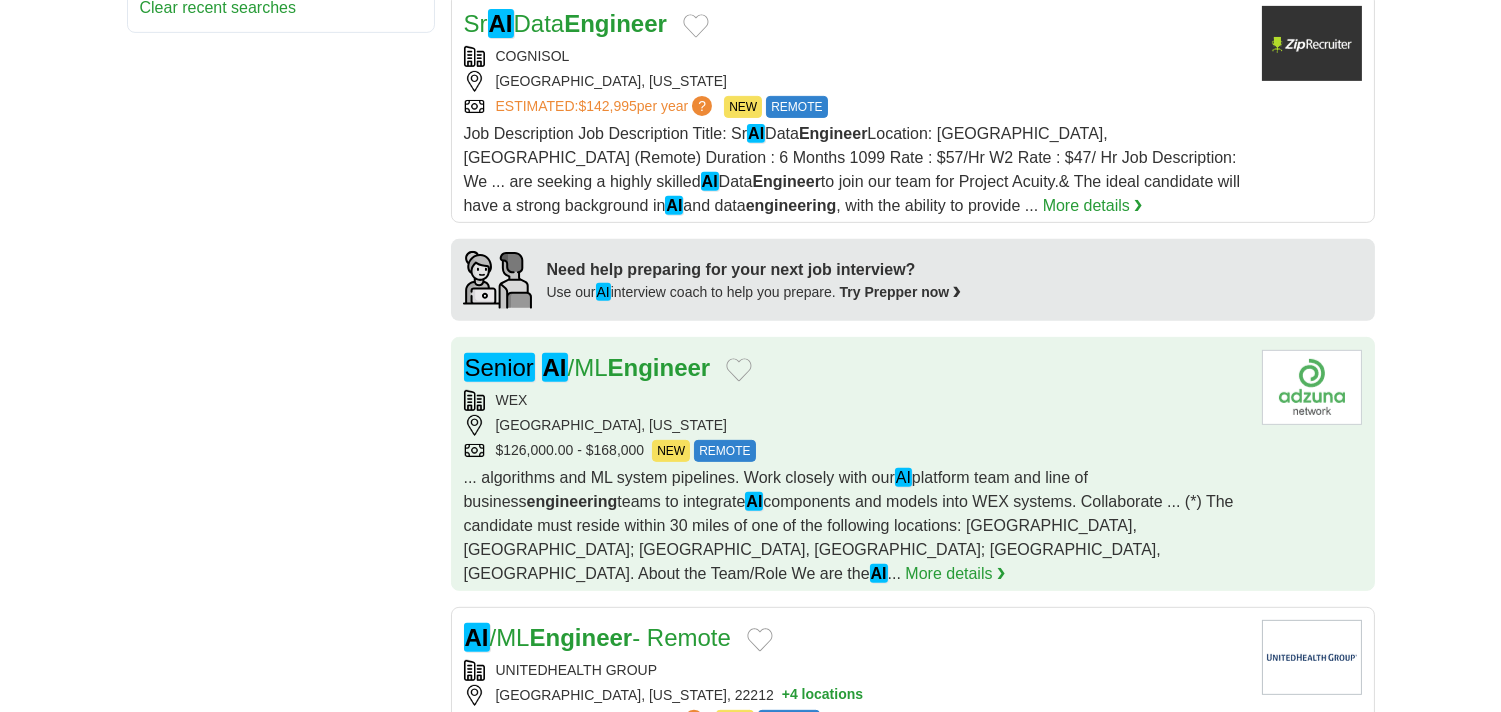 click on "WEX" at bounding box center [855, 400] 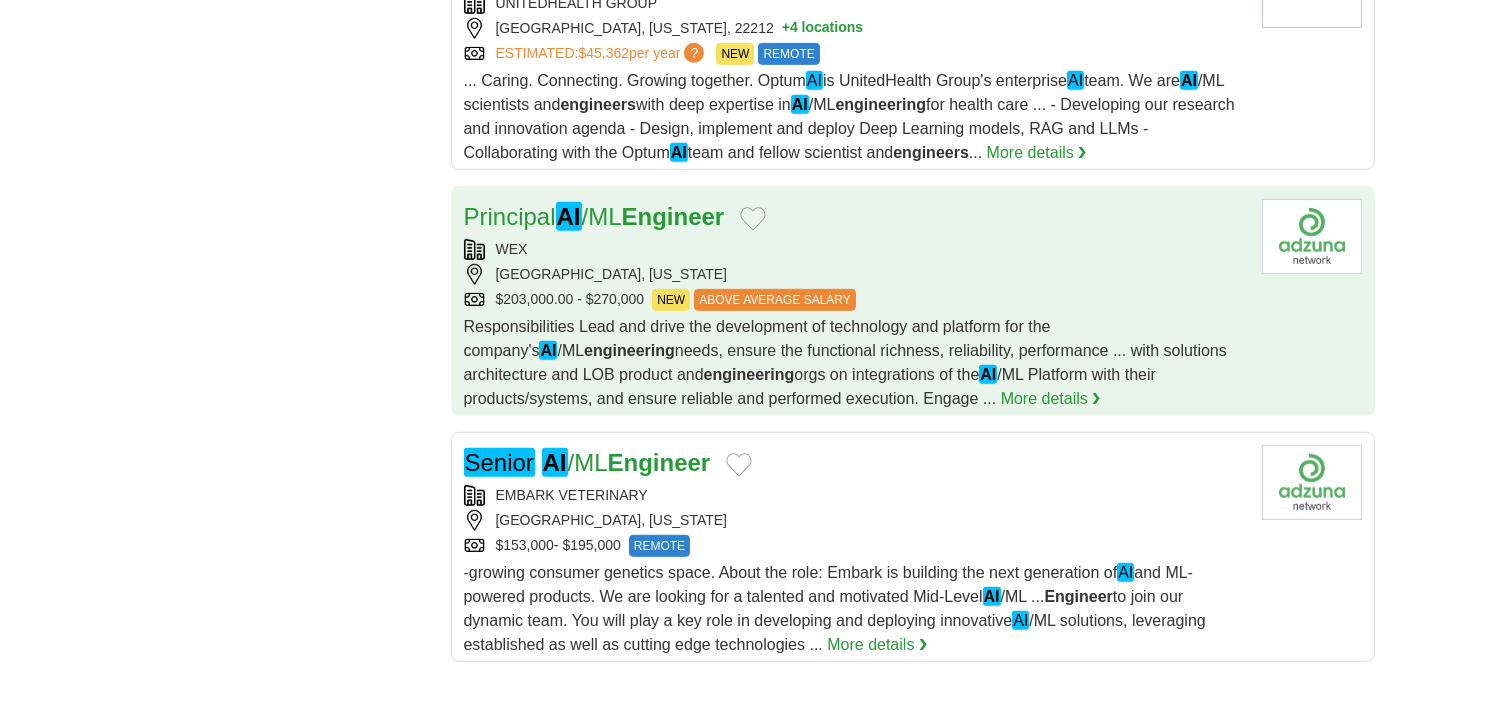 scroll, scrollTop: 2111, scrollLeft: 0, axis: vertical 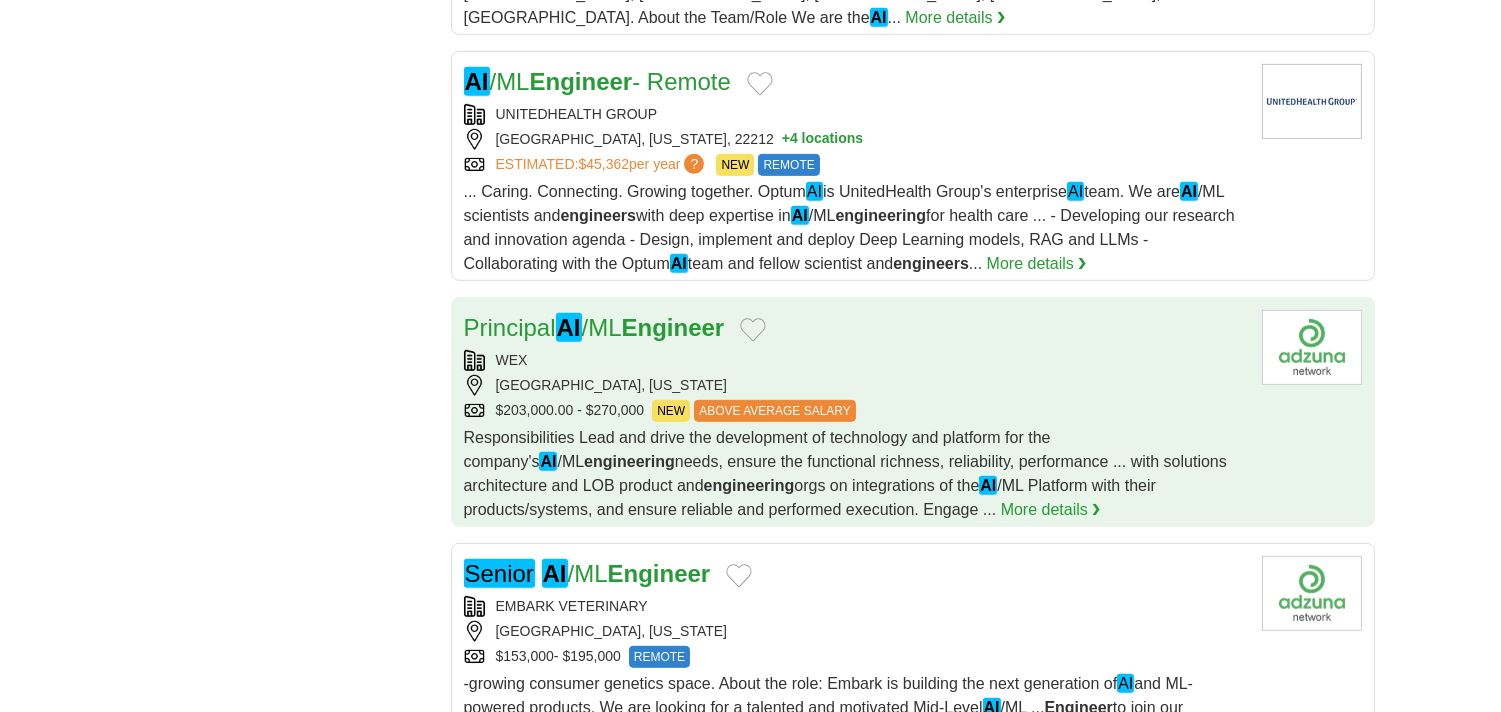 click on "Principal  AI /ML  Engineer" at bounding box center [855, 328] 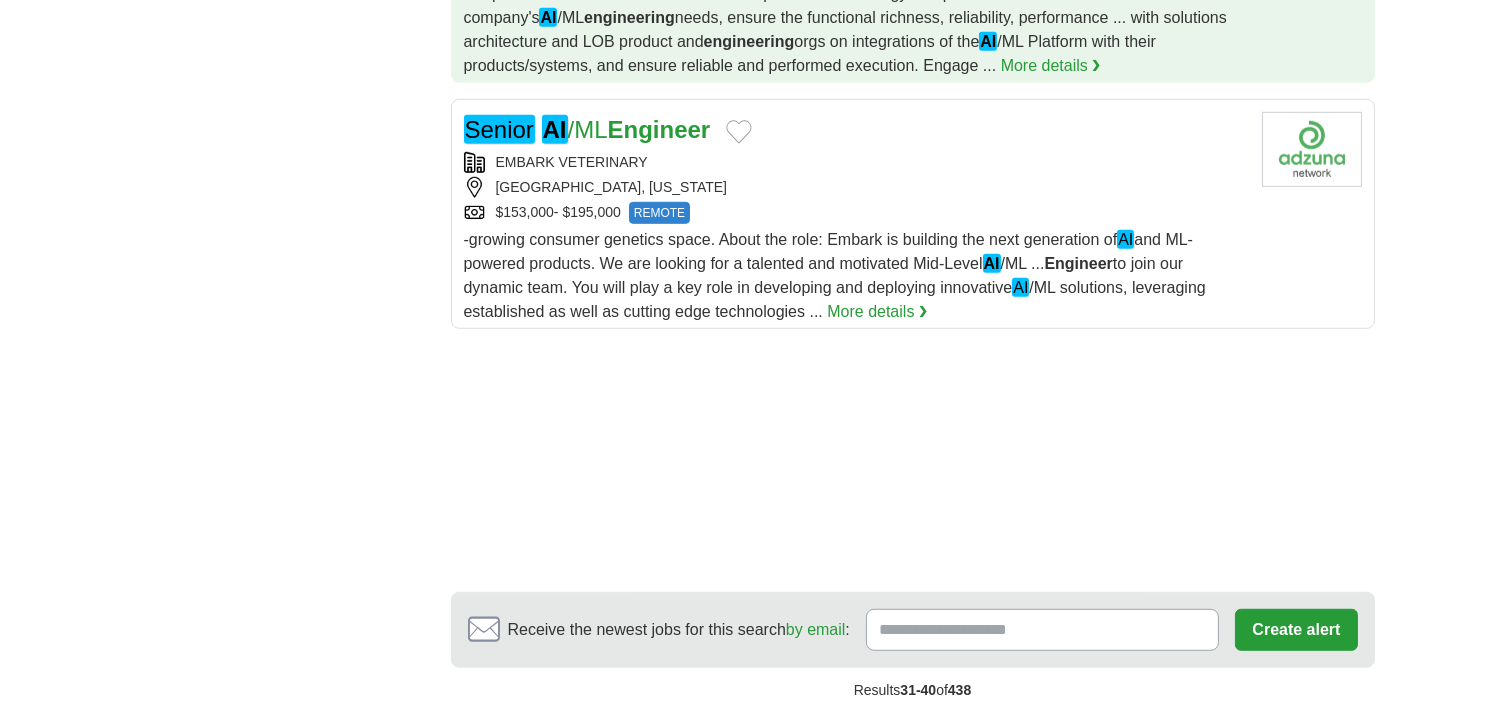 scroll, scrollTop: 2444, scrollLeft: 0, axis: vertical 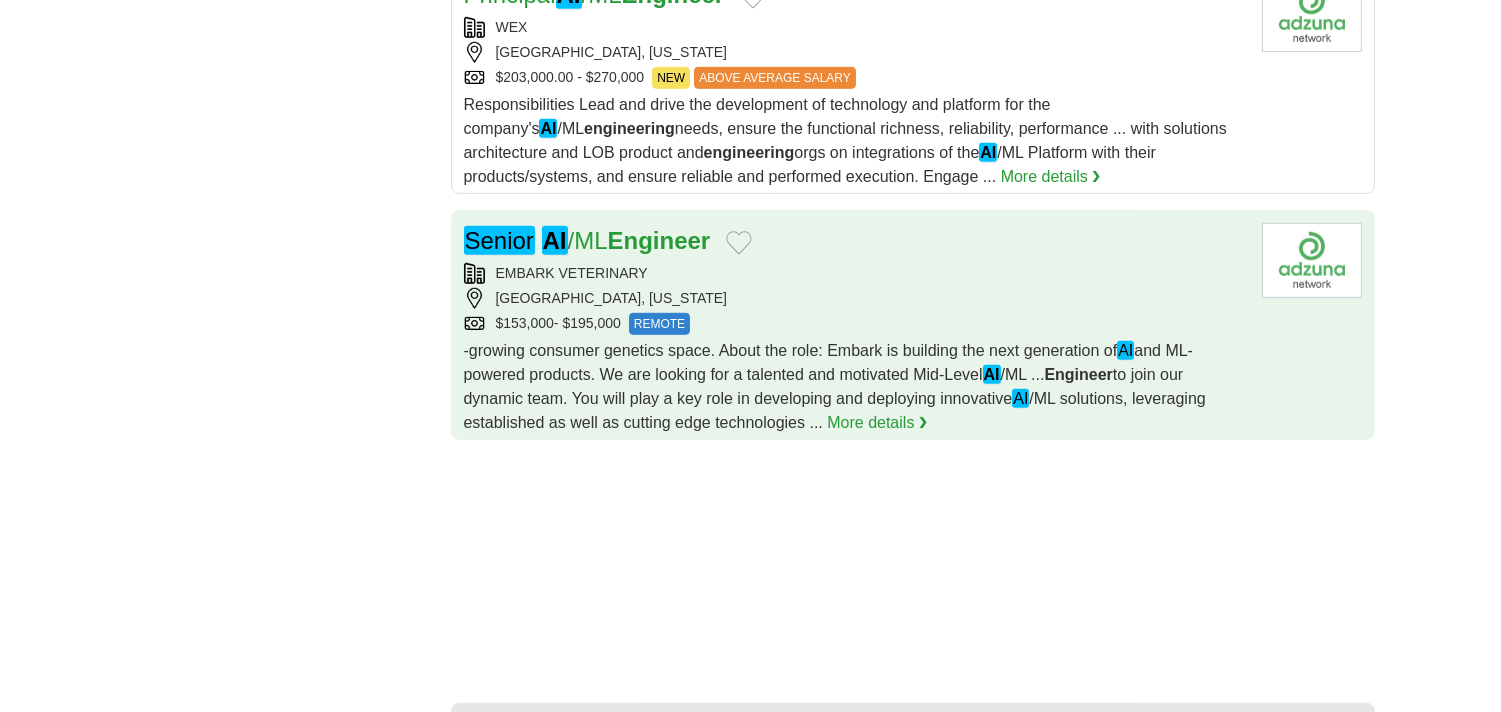 click on "EMBARK VETERINARY" at bounding box center (855, 273) 